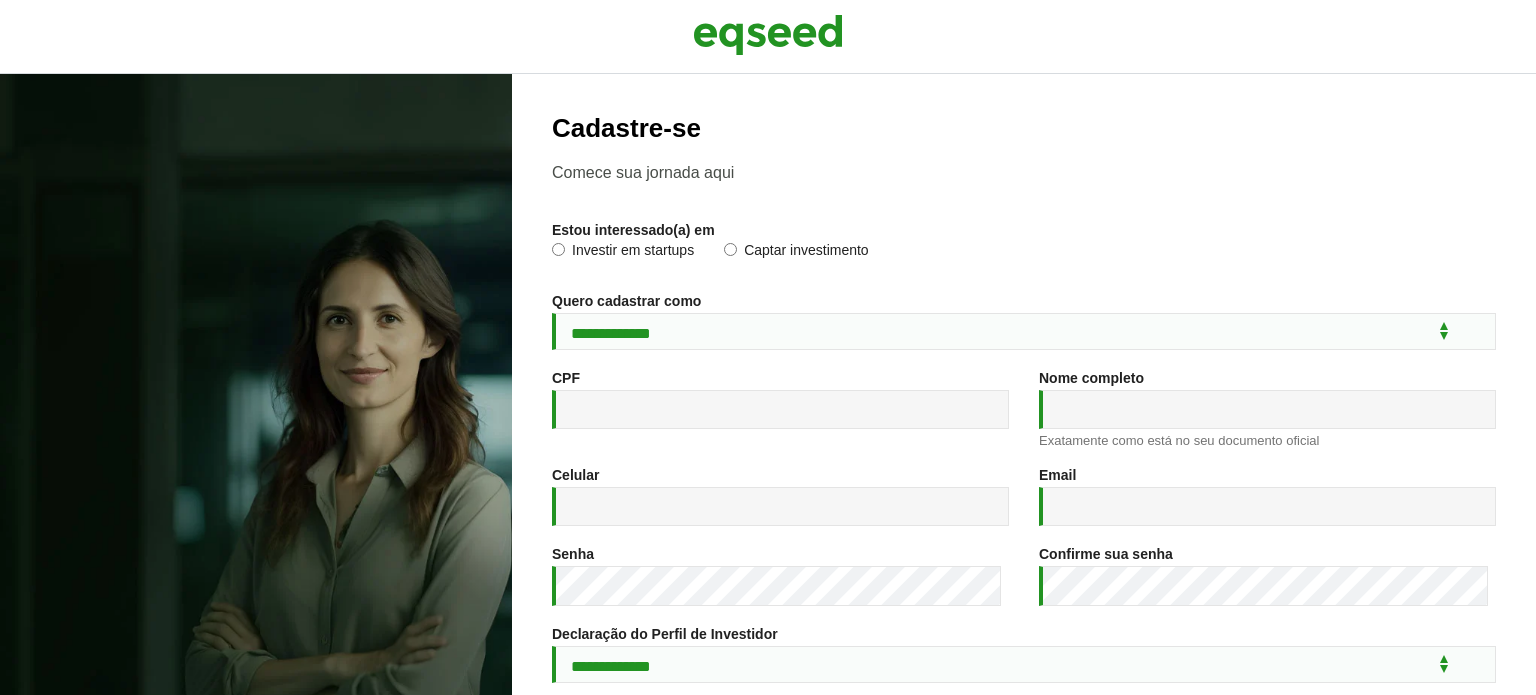 scroll, scrollTop: 0, scrollLeft: 0, axis: both 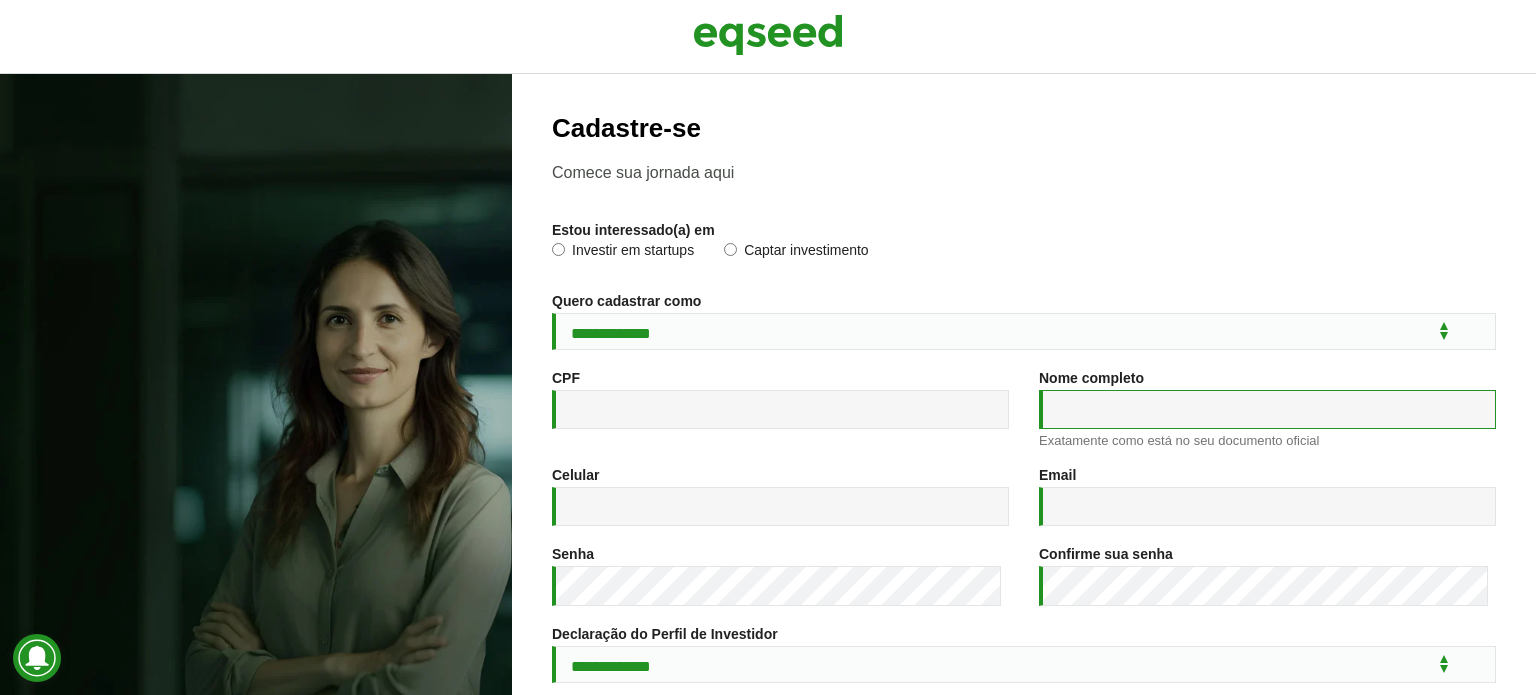 click on "Nome completo  *" at bounding box center [1267, 409] 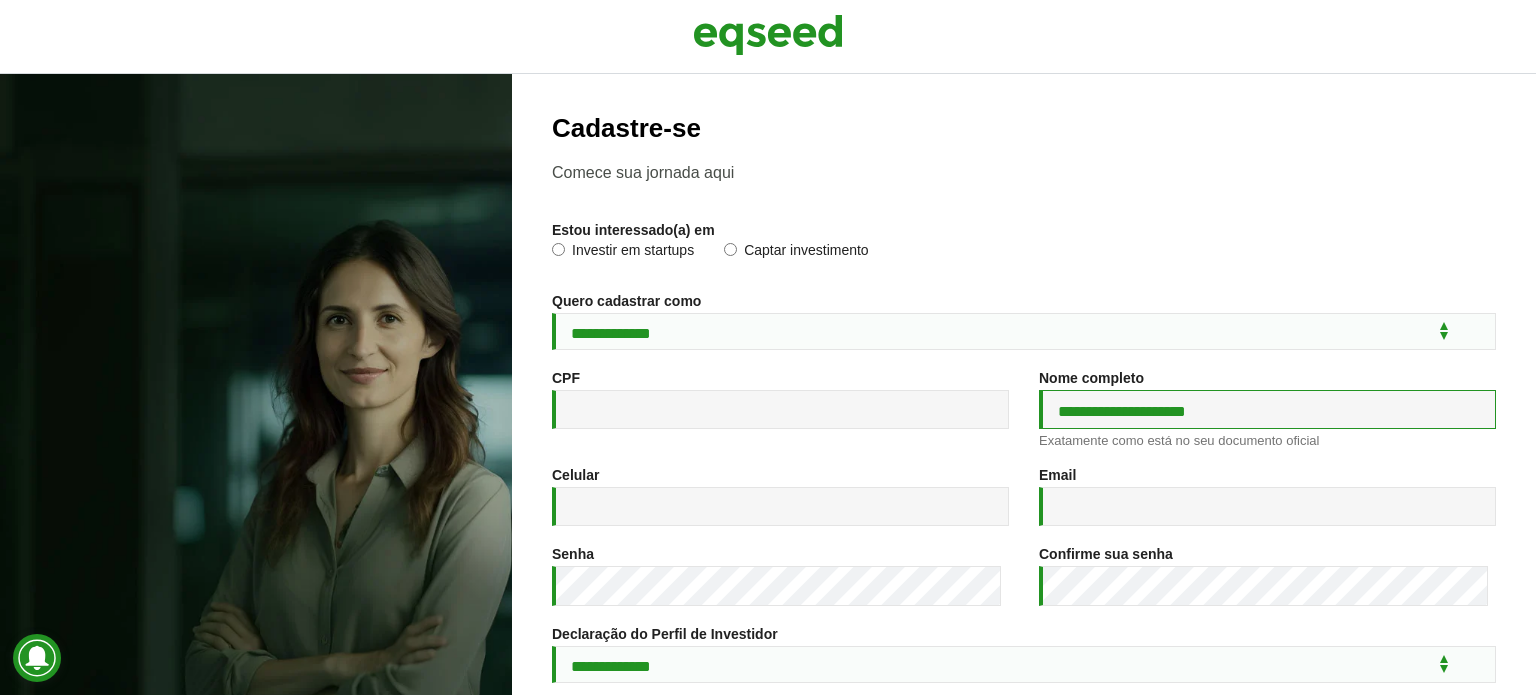 type on "**********" 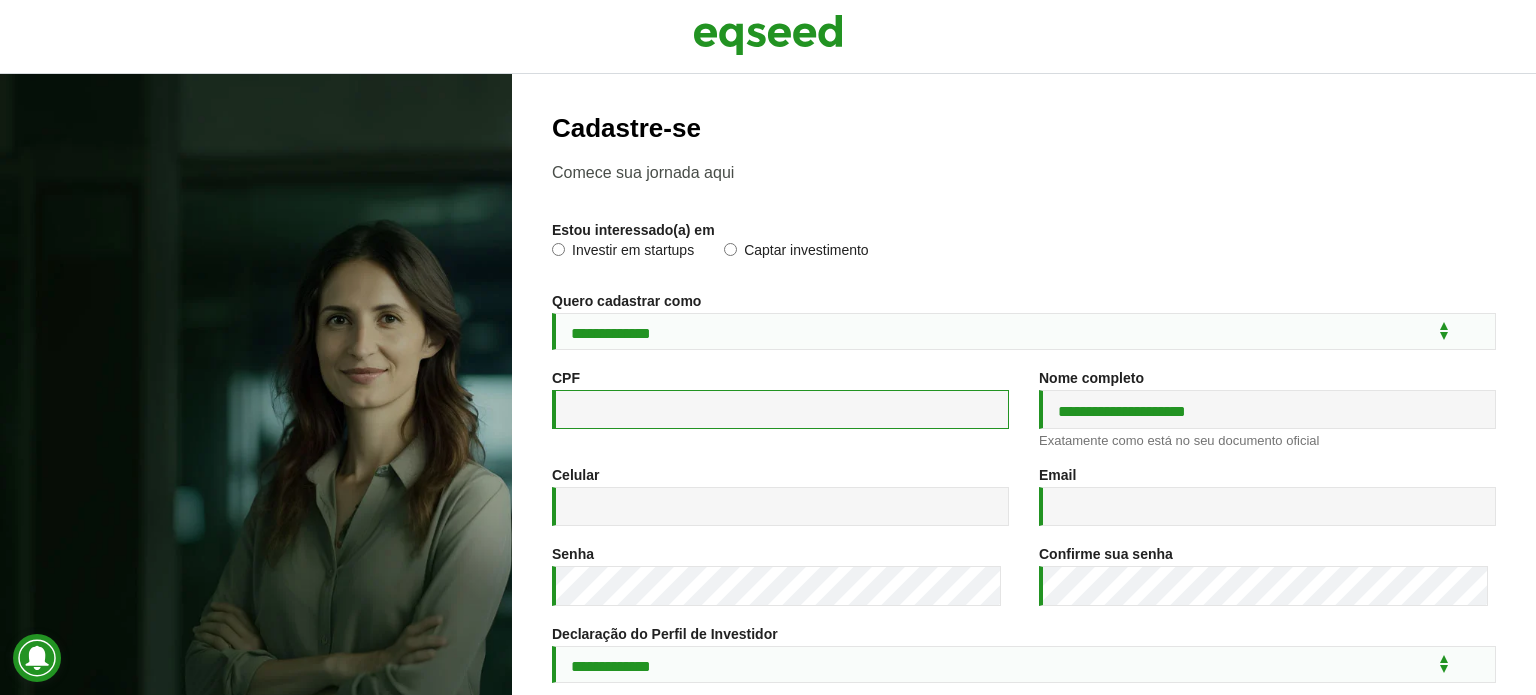 click on "CPF  *" at bounding box center (780, 409) 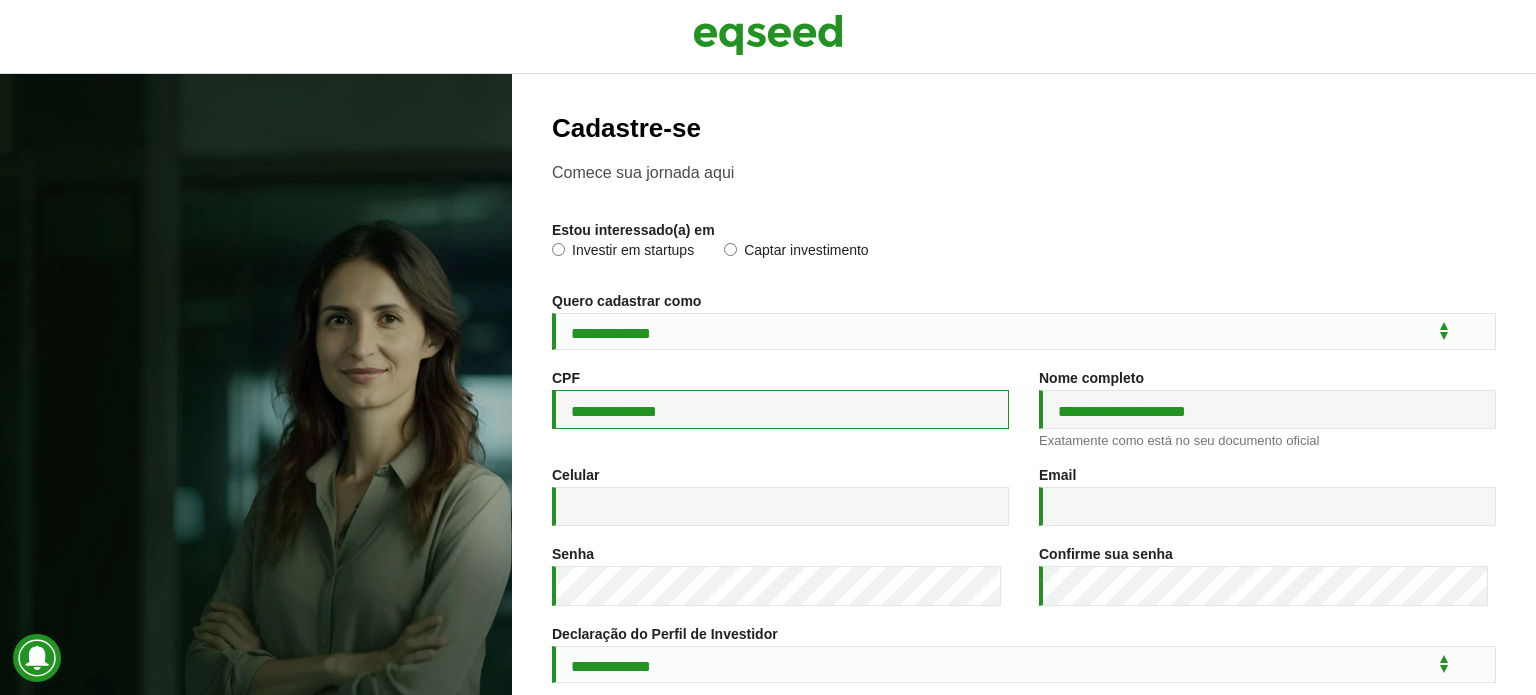 type on "**********" 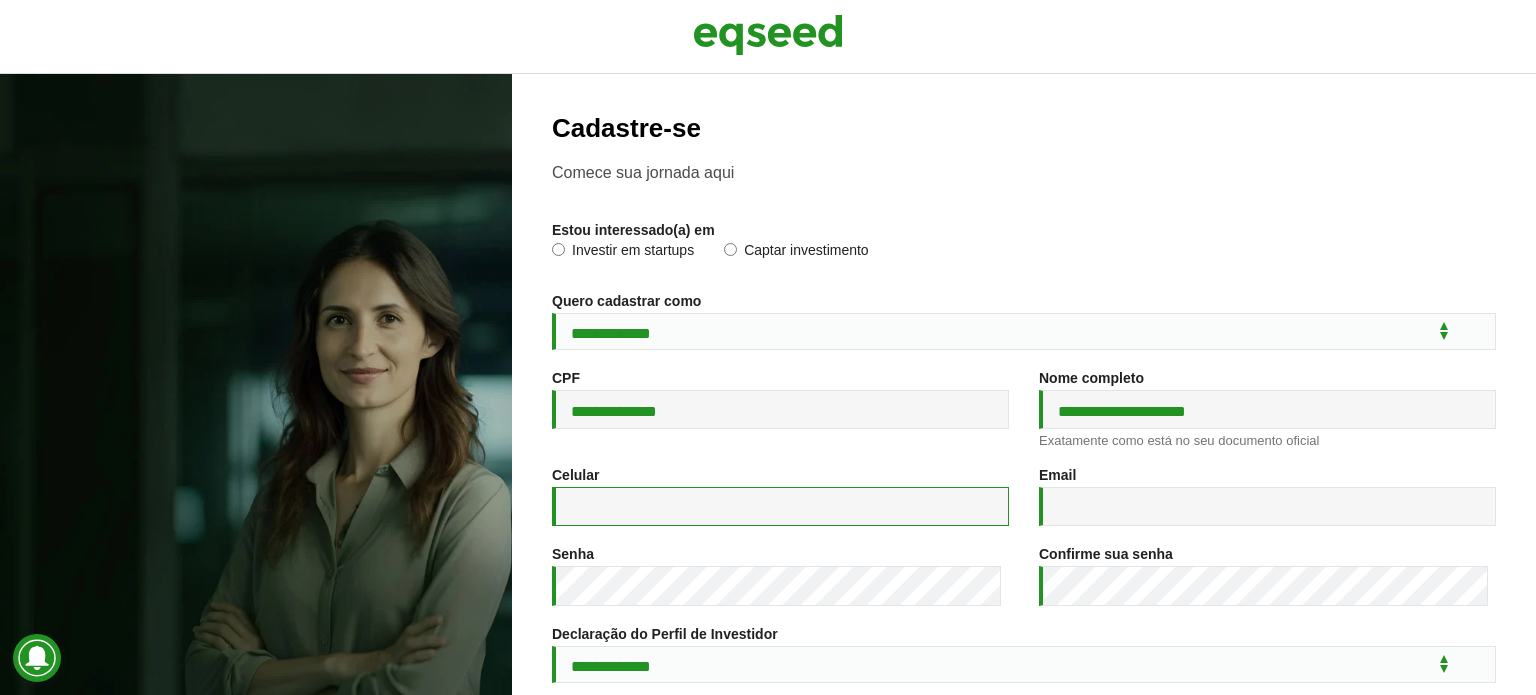 click on "Celular  *" at bounding box center [780, 506] 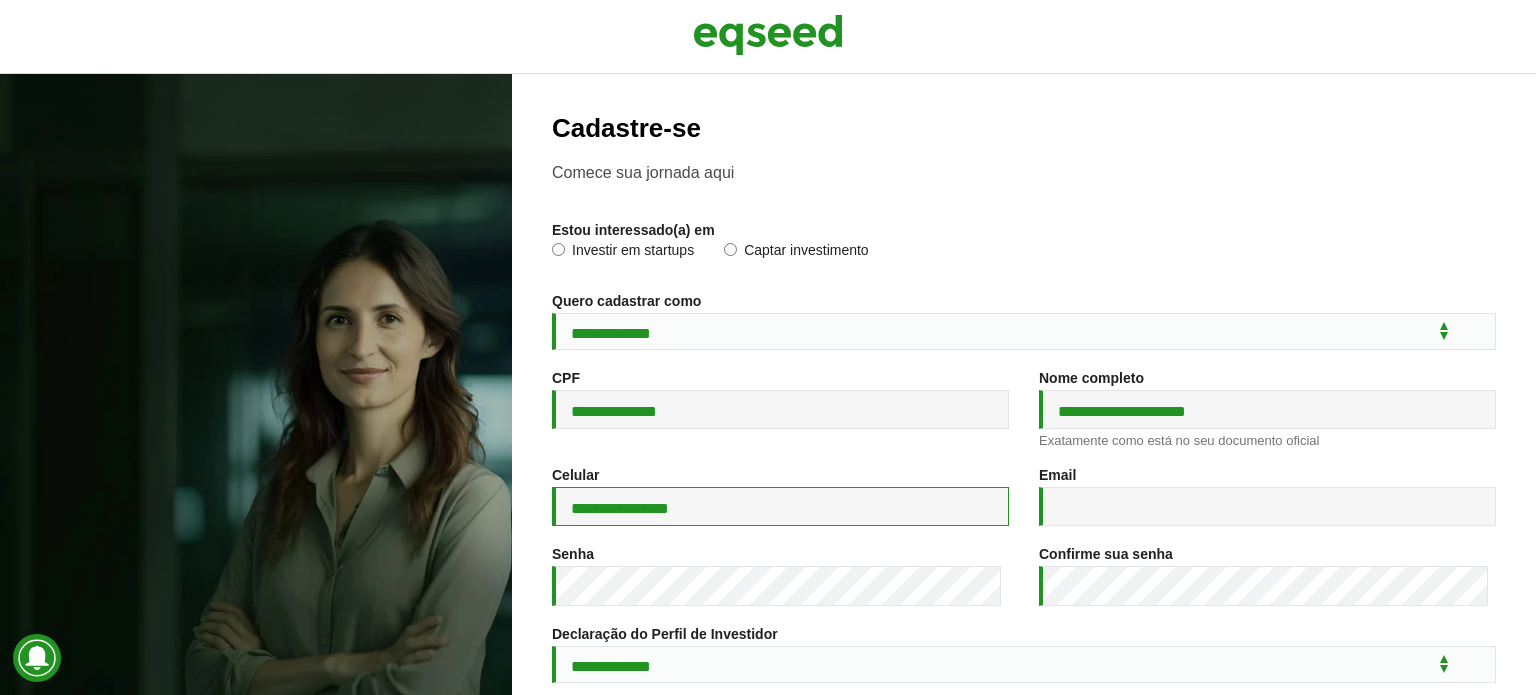 type on "**********" 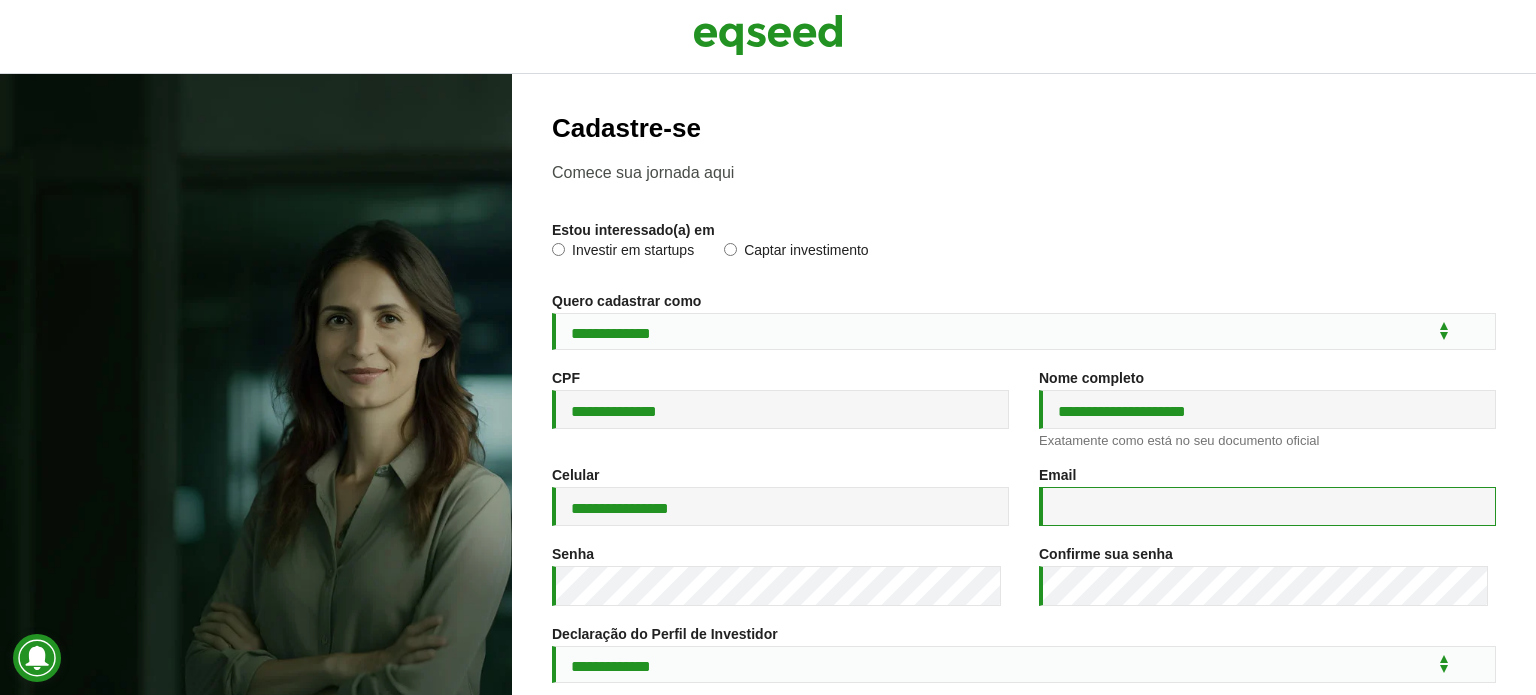 click on "Email  *" at bounding box center (1267, 506) 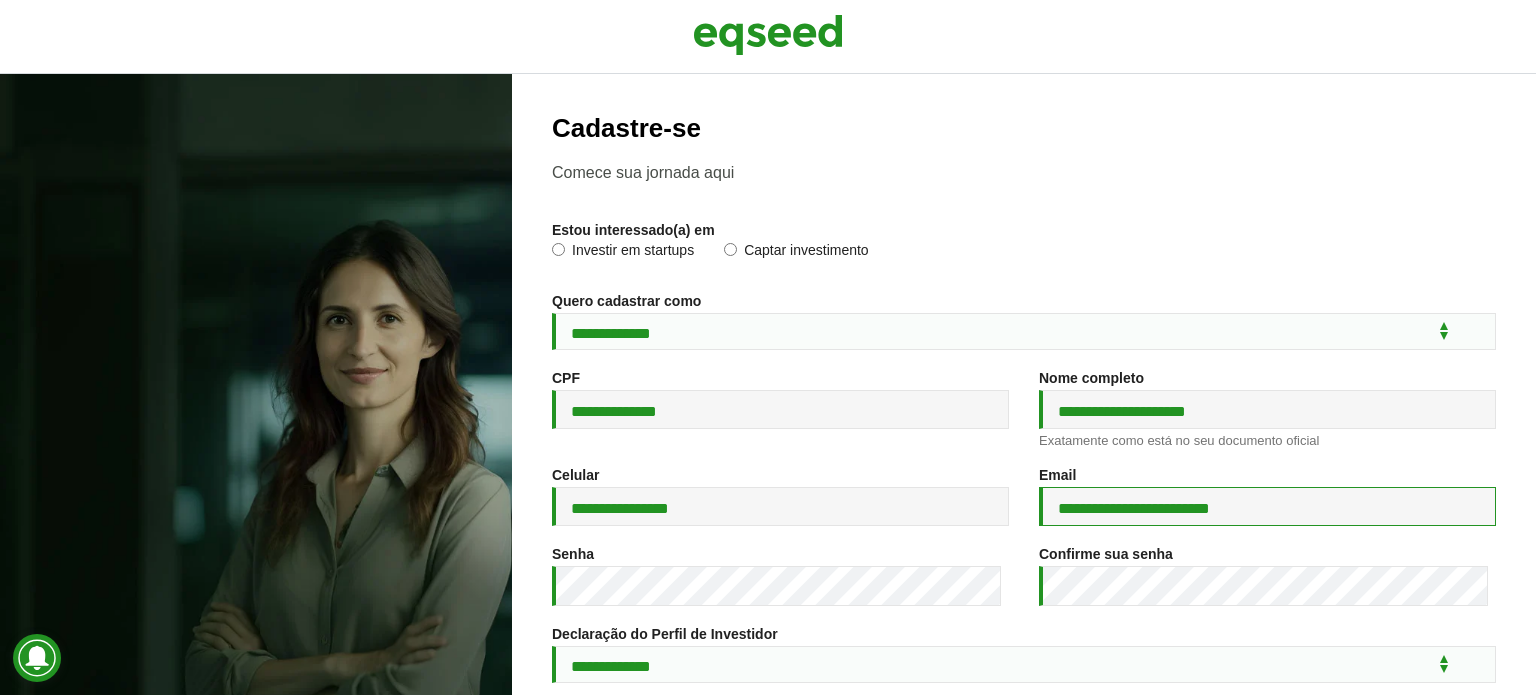 type on "**********" 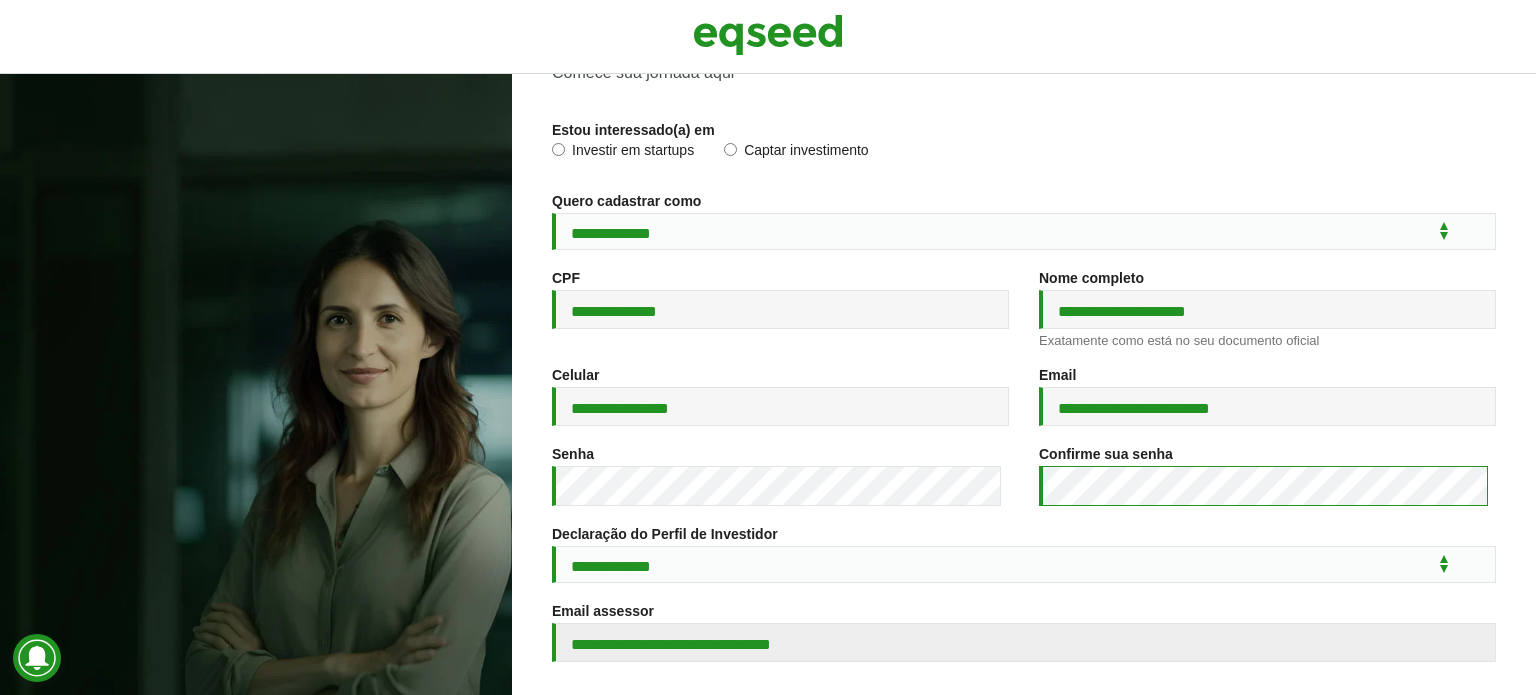scroll, scrollTop: 200, scrollLeft: 0, axis: vertical 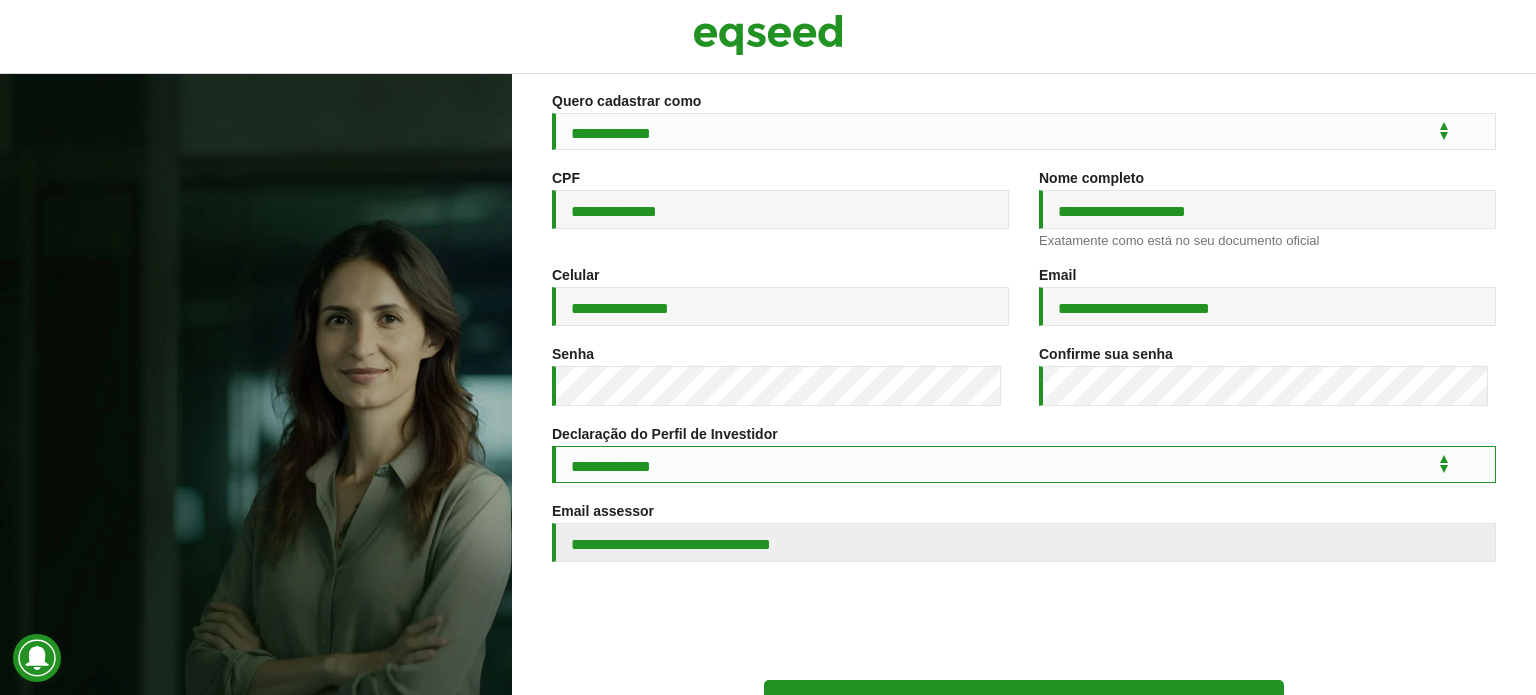 click on "**********" at bounding box center (1024, 464) 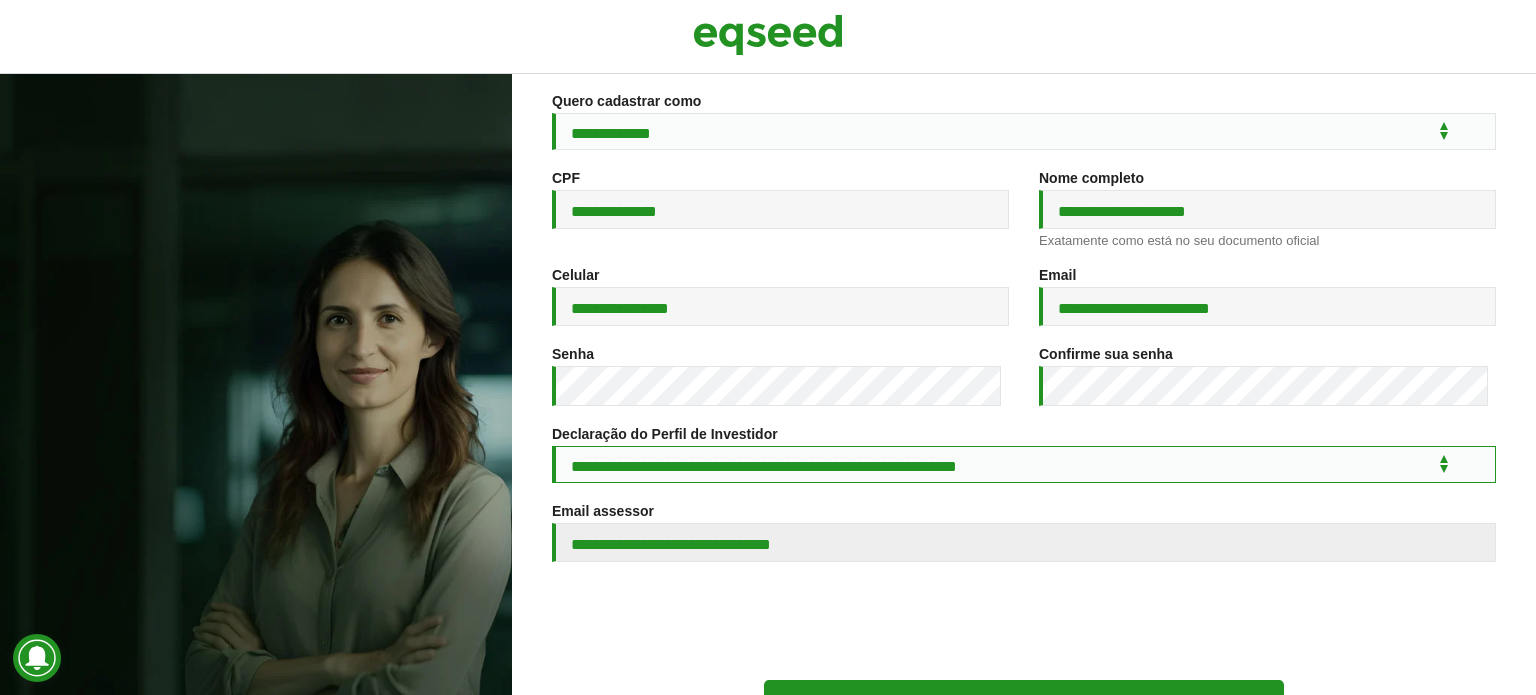 click on "**********" at bounding box center [1024, 464] 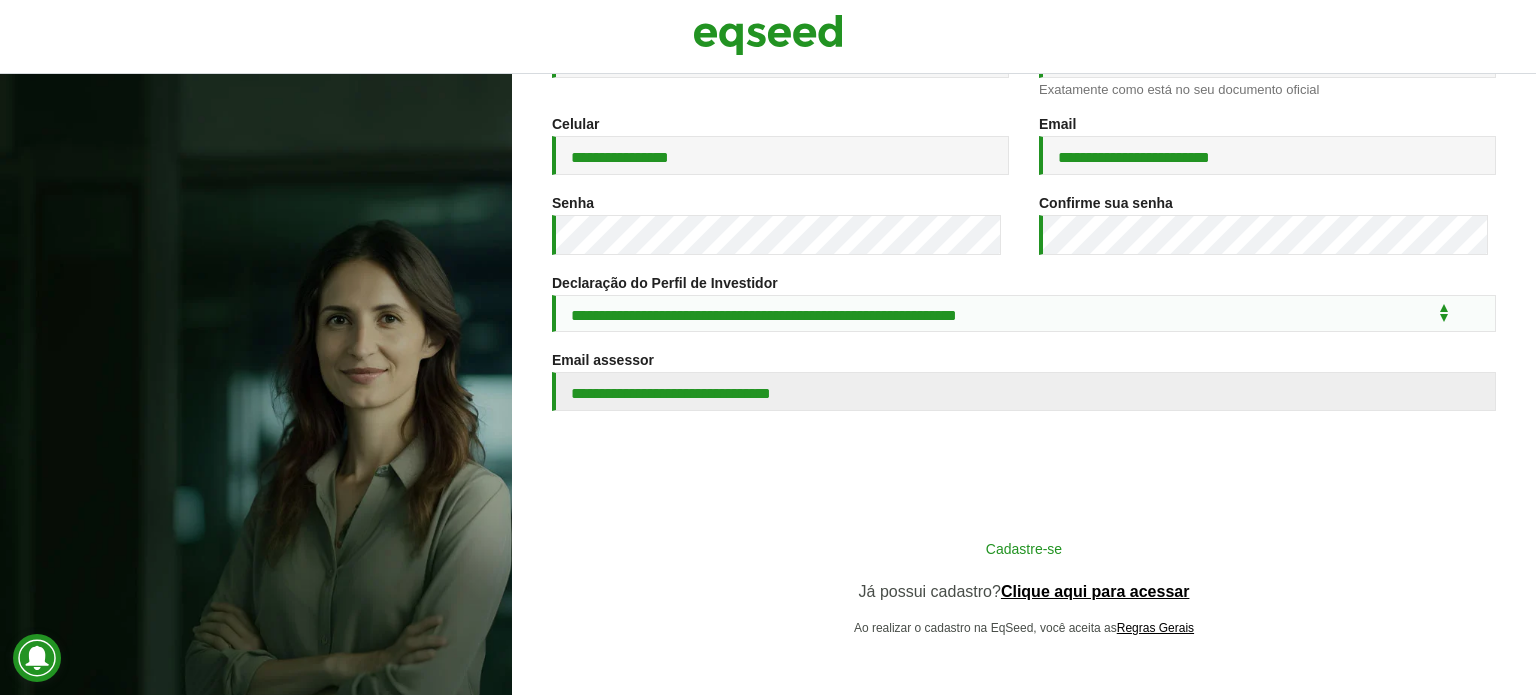click on "Cadastre-se" at bounding box center (1024, 548) 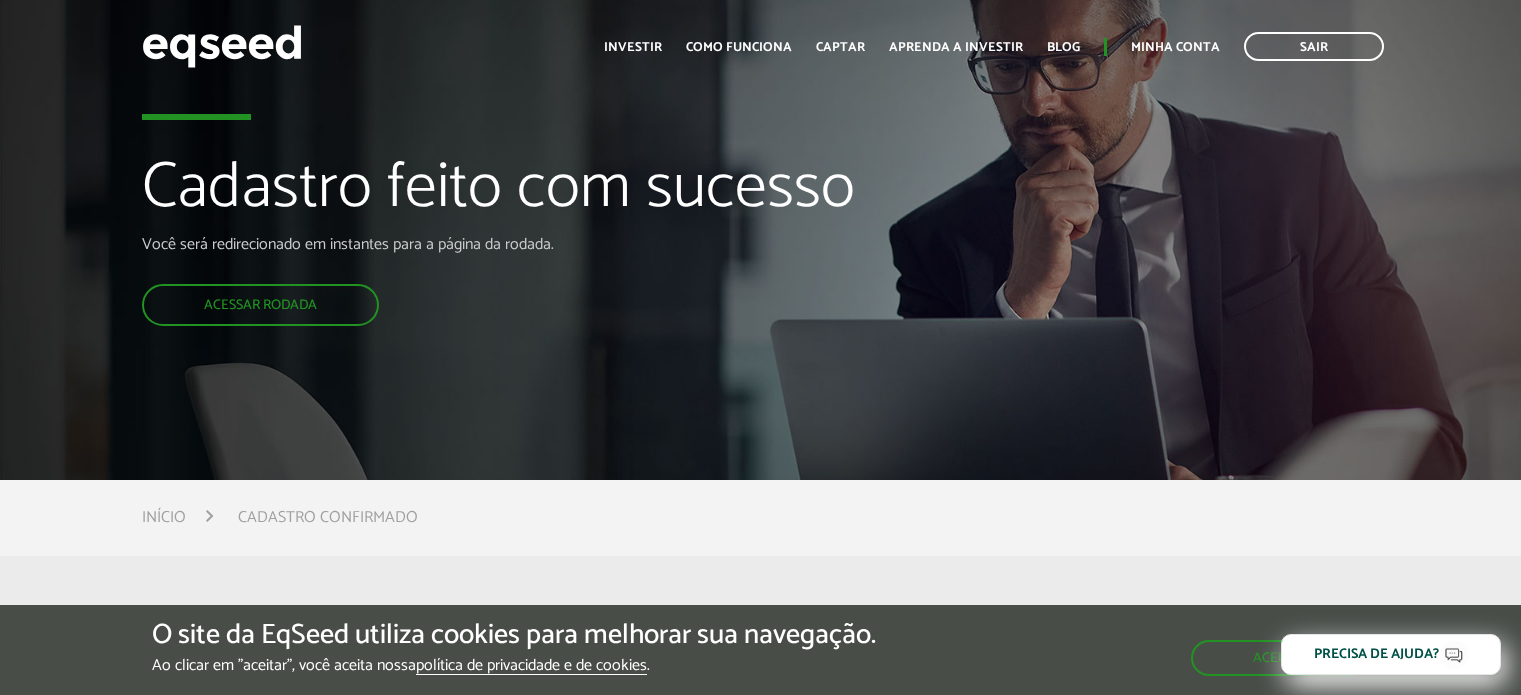 scroll, scrollTop: 0, scrollLeft: 0, axis: both 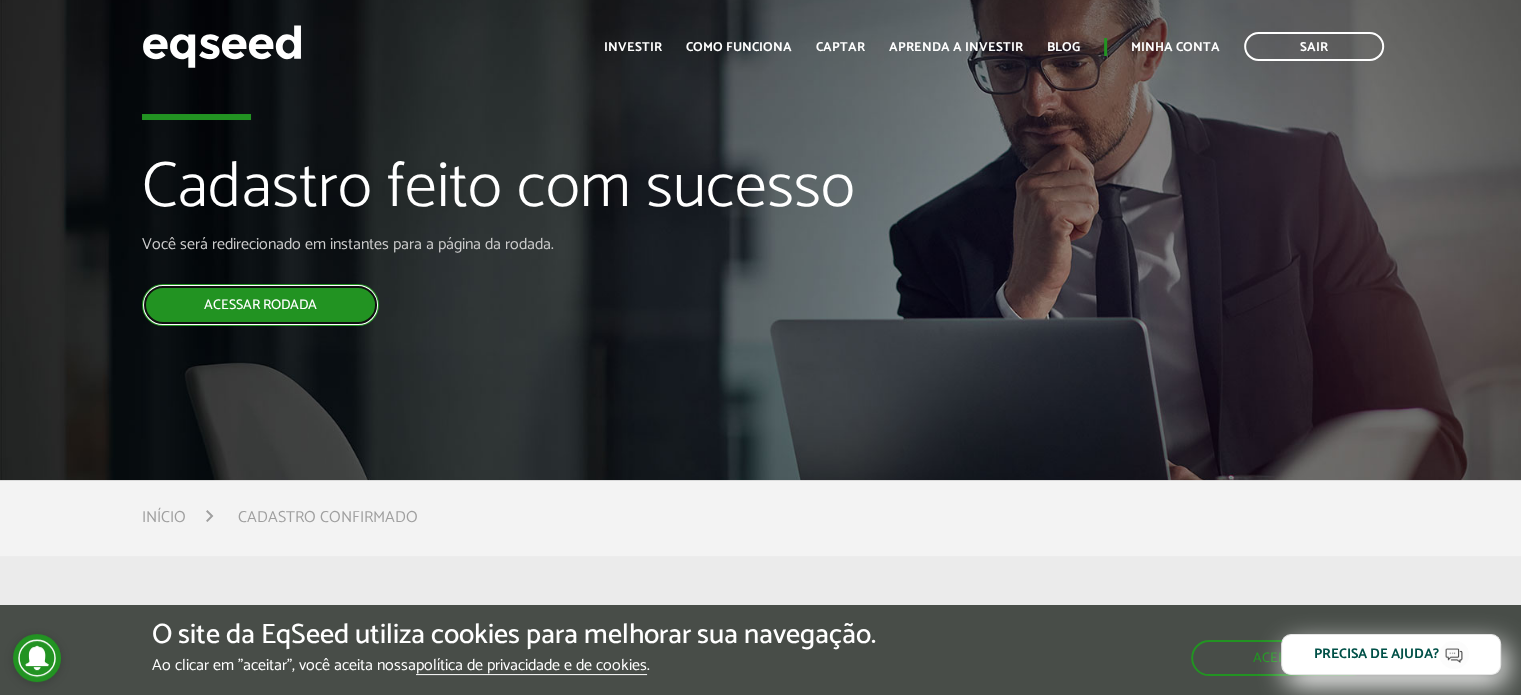 click on "Acessar rodada" at bounding box center (260, 305) 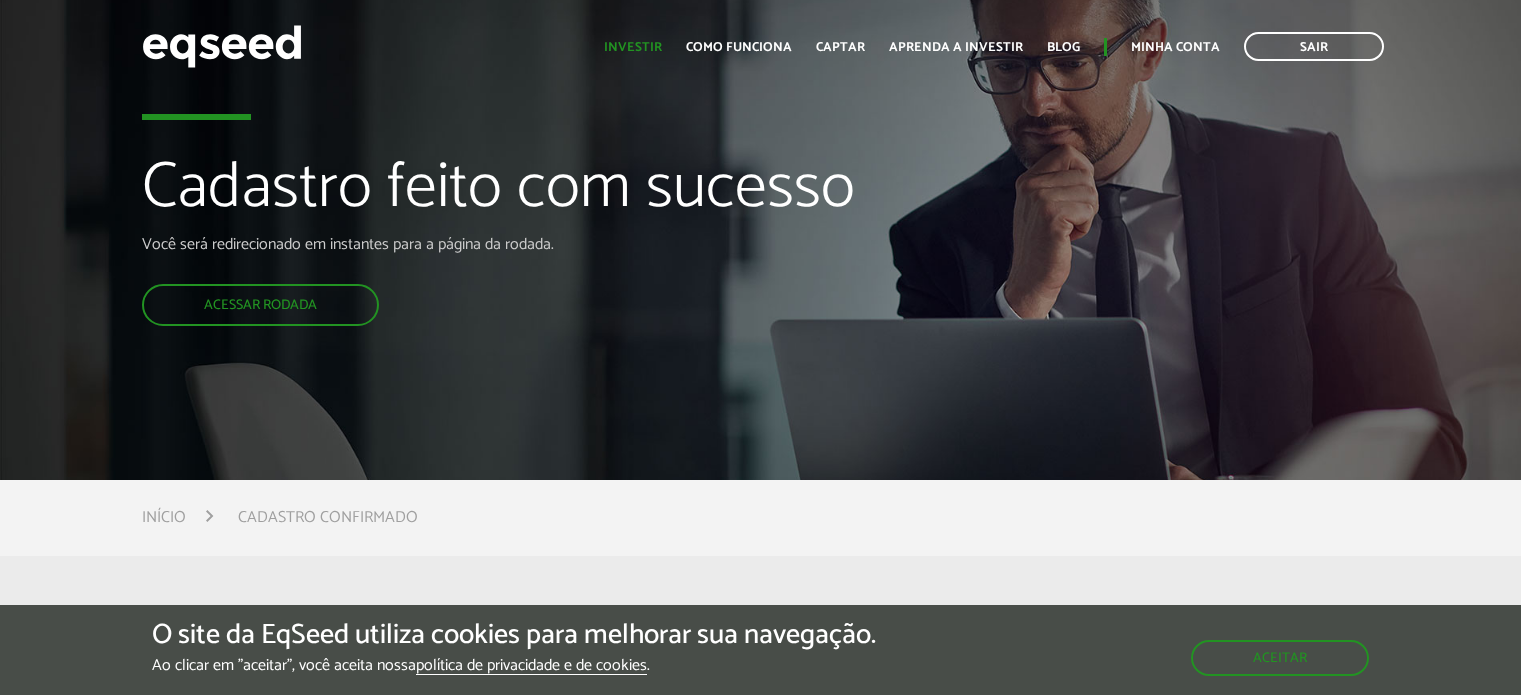 scroll, scrollTop: 0, scrollLeft: 0, axis: both 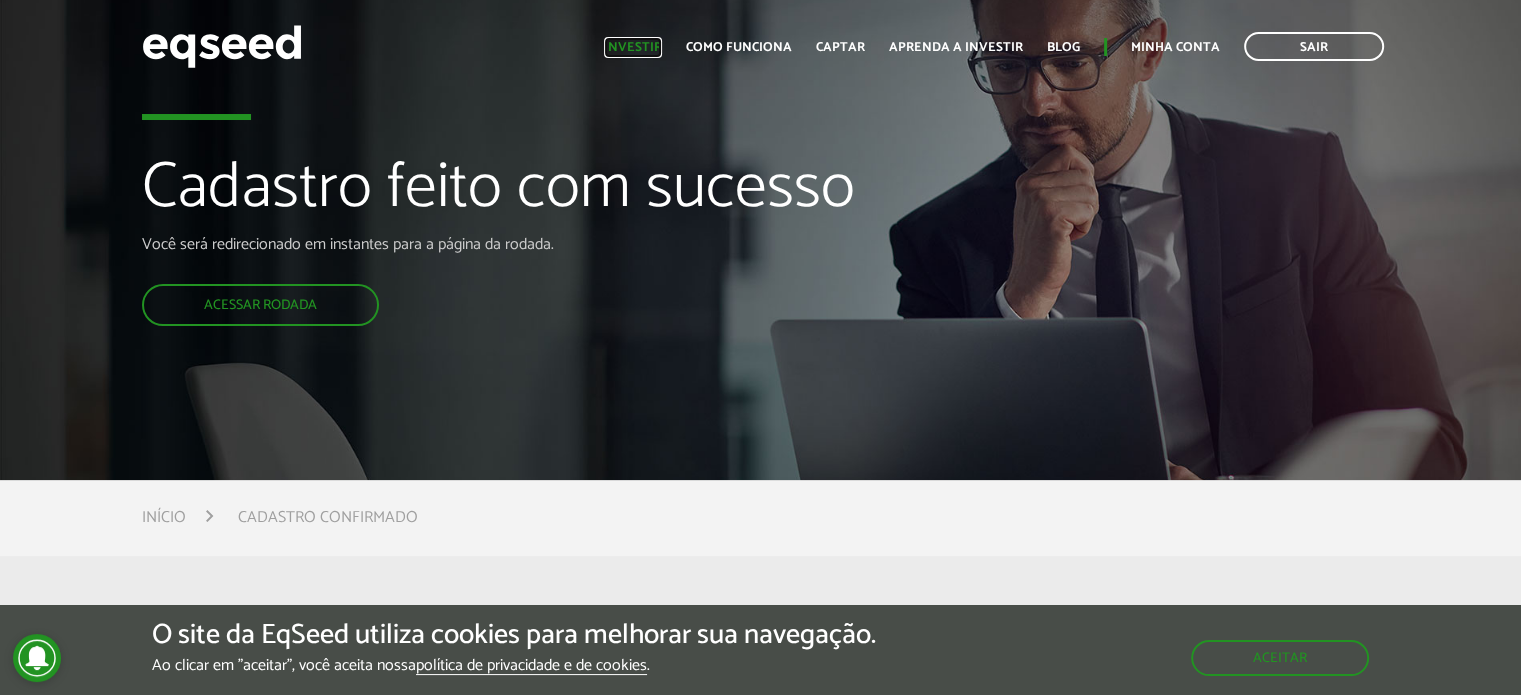 click on "Investir" at bounding box center (633, 47) 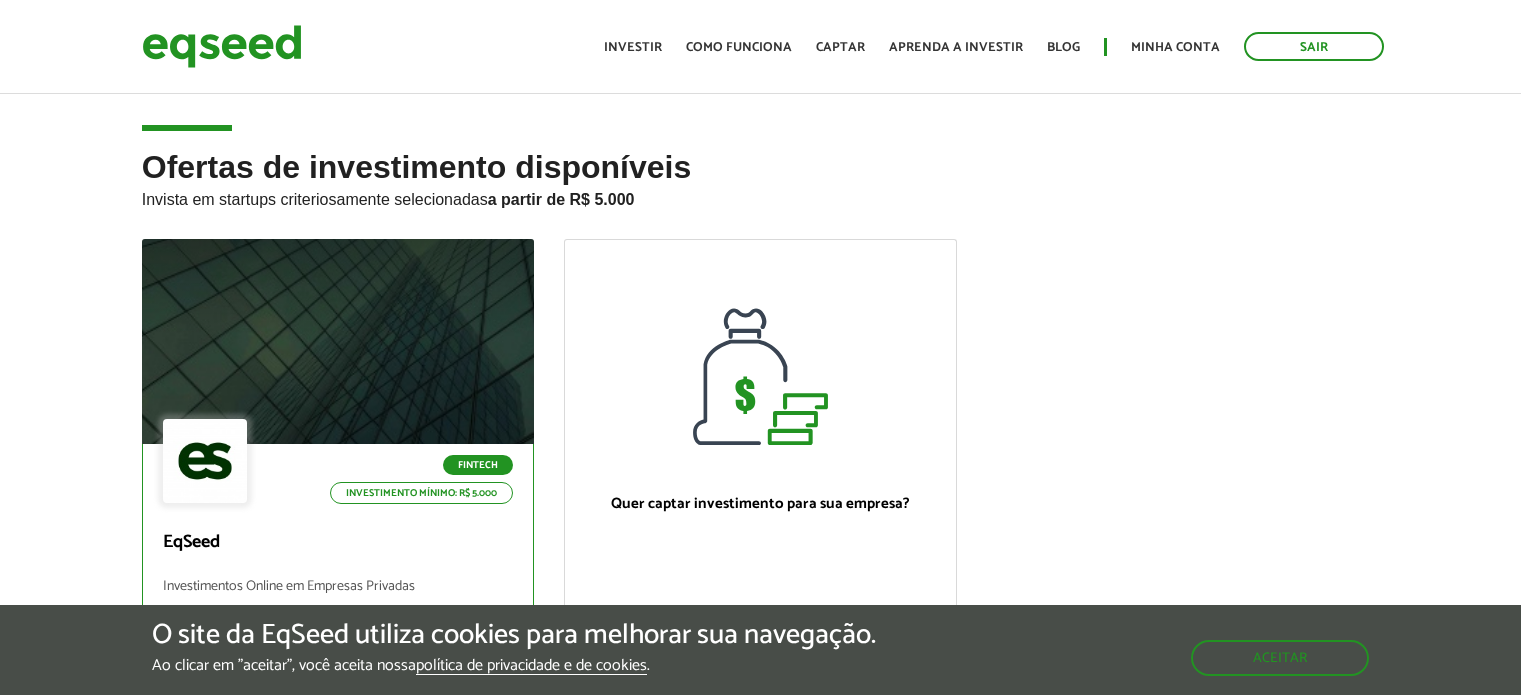 scroll, scrollTop: 0, scrollLeft: 0, axis: both 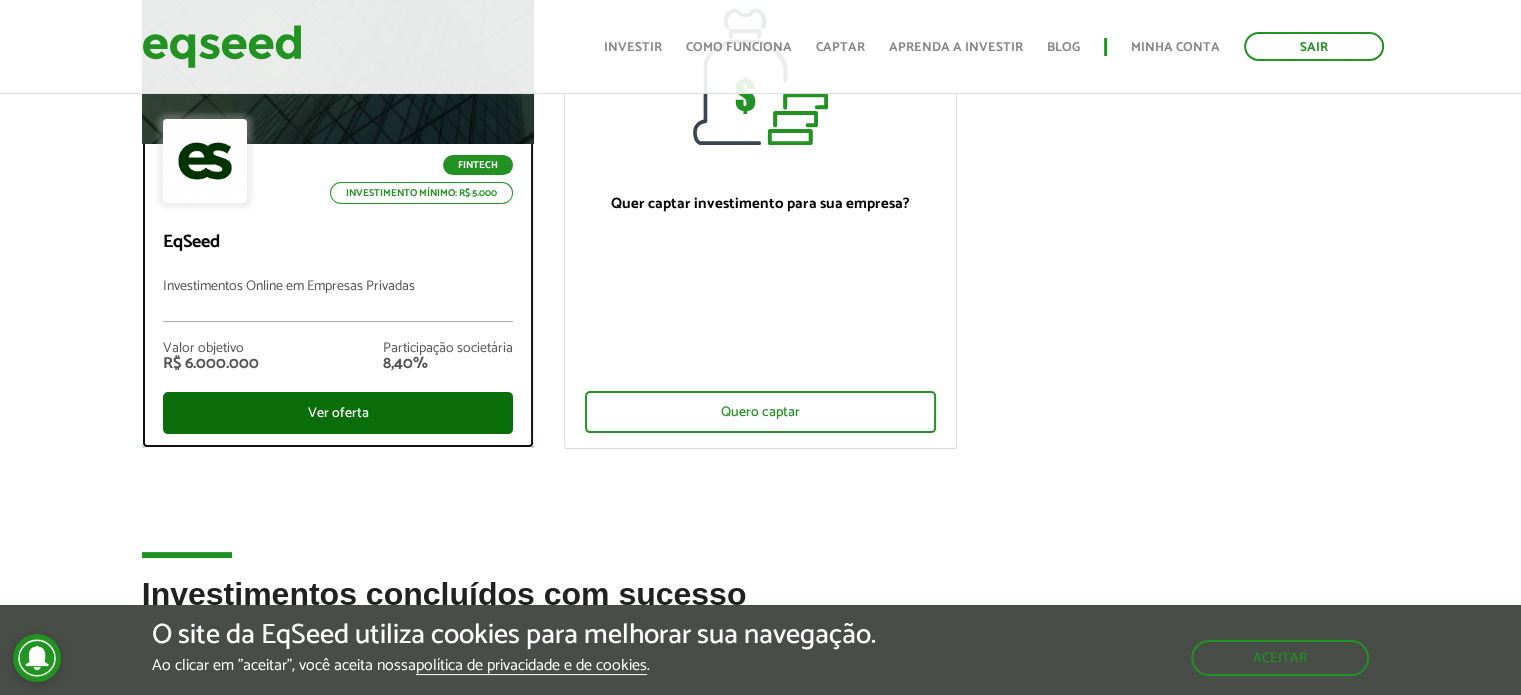 click on "Ver oferta" at bounding box center (338, 413) 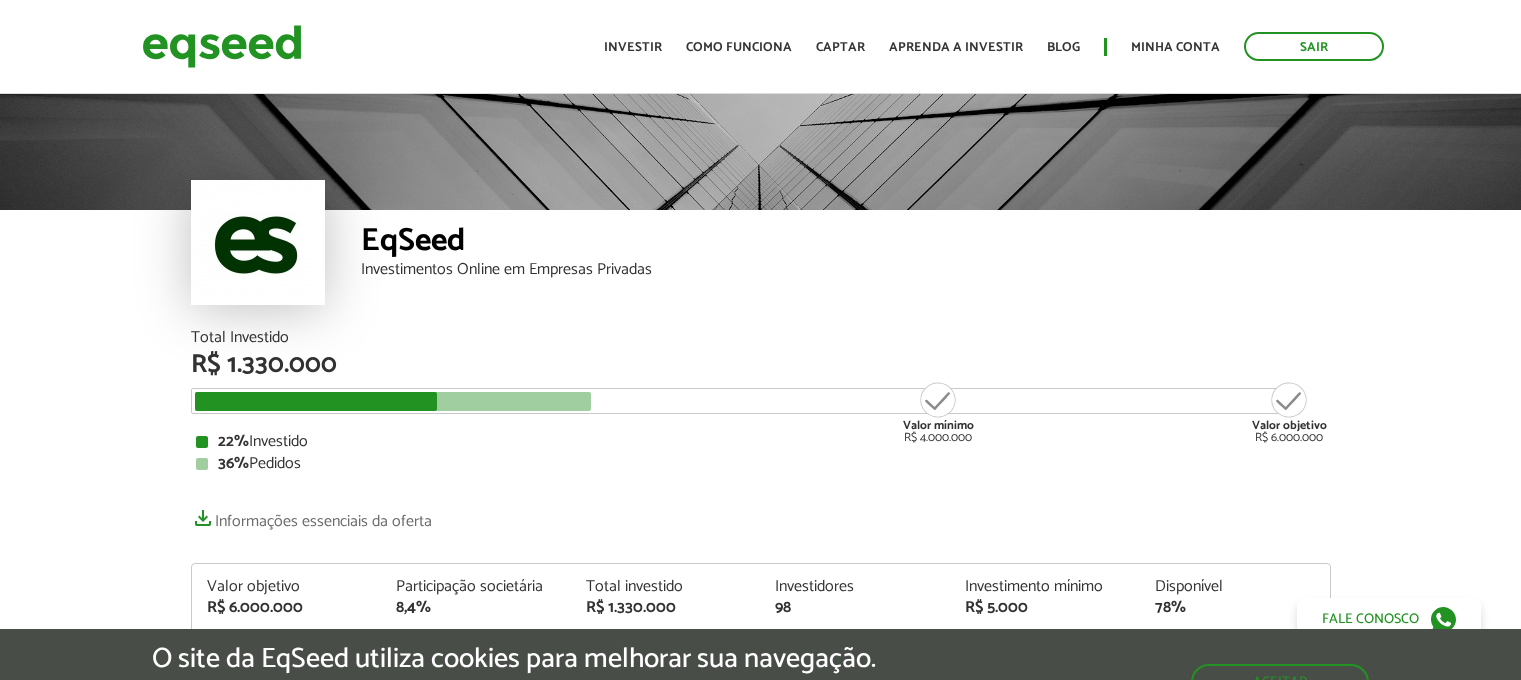 scroll, scrollTop: 0, scrollLeft: 0, axis: both 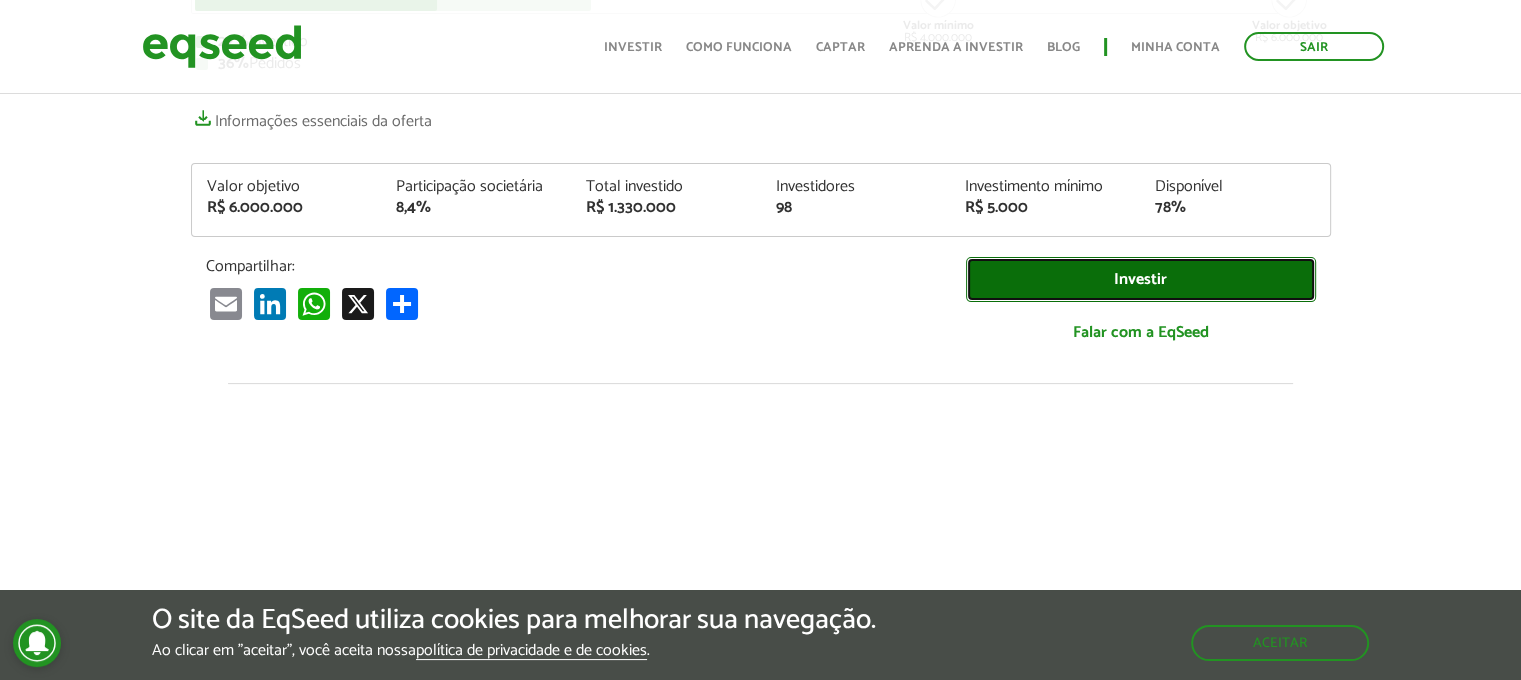 click on "Investir" at bounding box center [1141, 279] 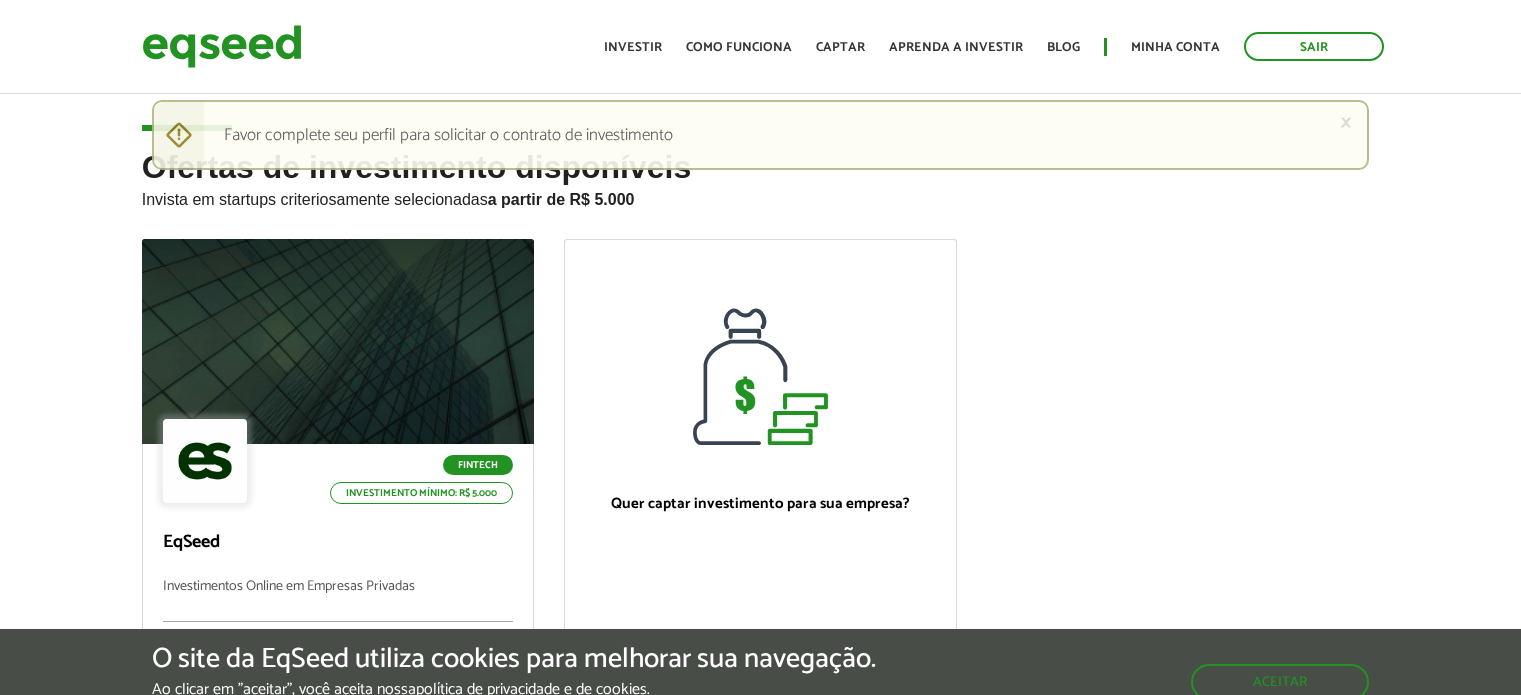 scroll, scrollTop: 0, scrollLeft: 0, axis: both 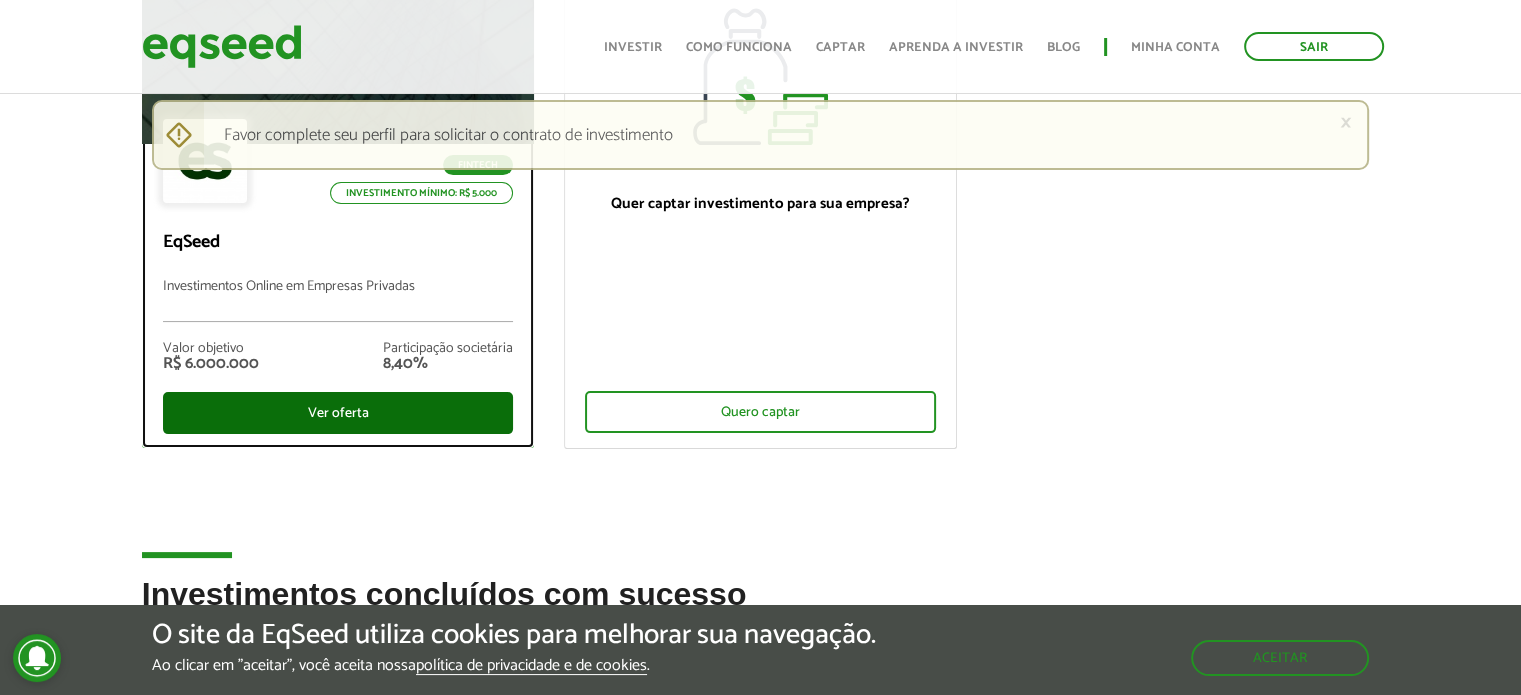 click on "Ver oferta" at bounding box center (338, 413) 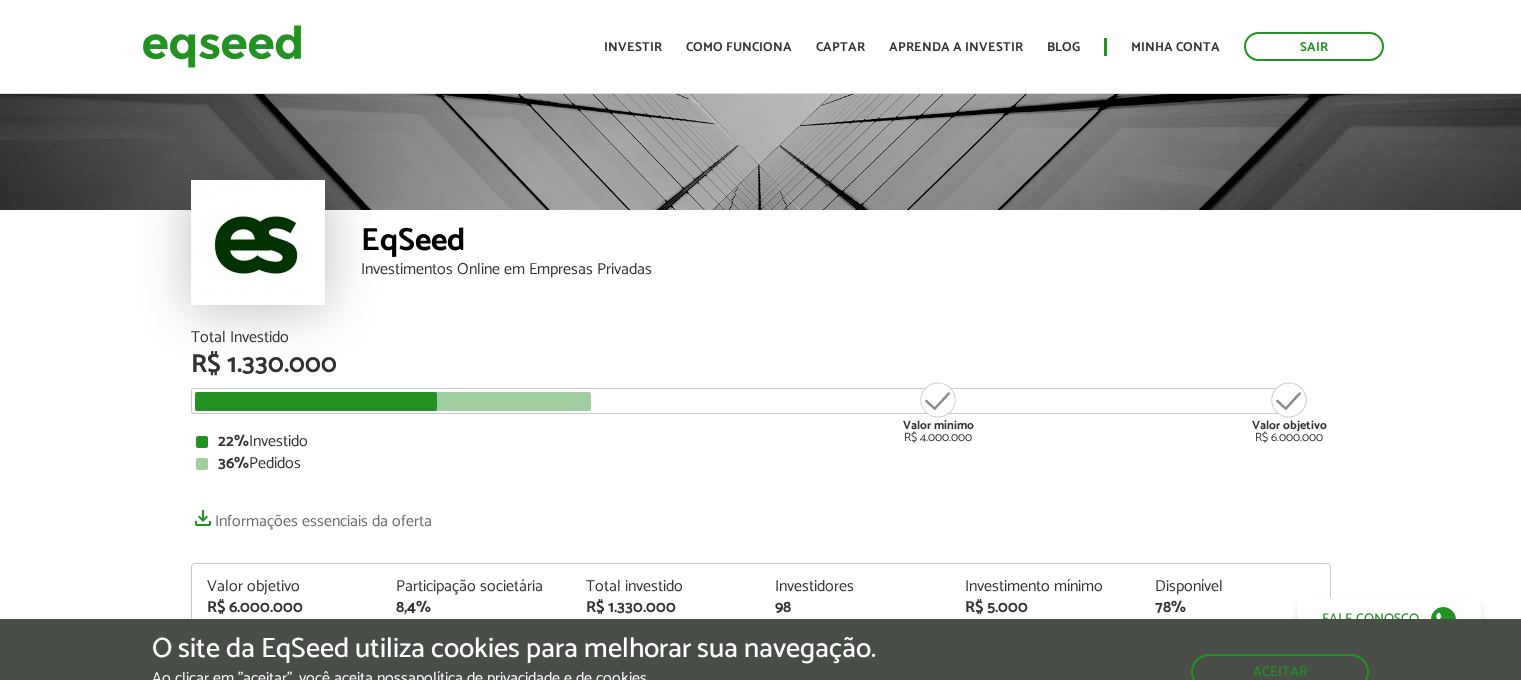 scroll, scrollTop: 0, scrollLeft: 0, axis: both 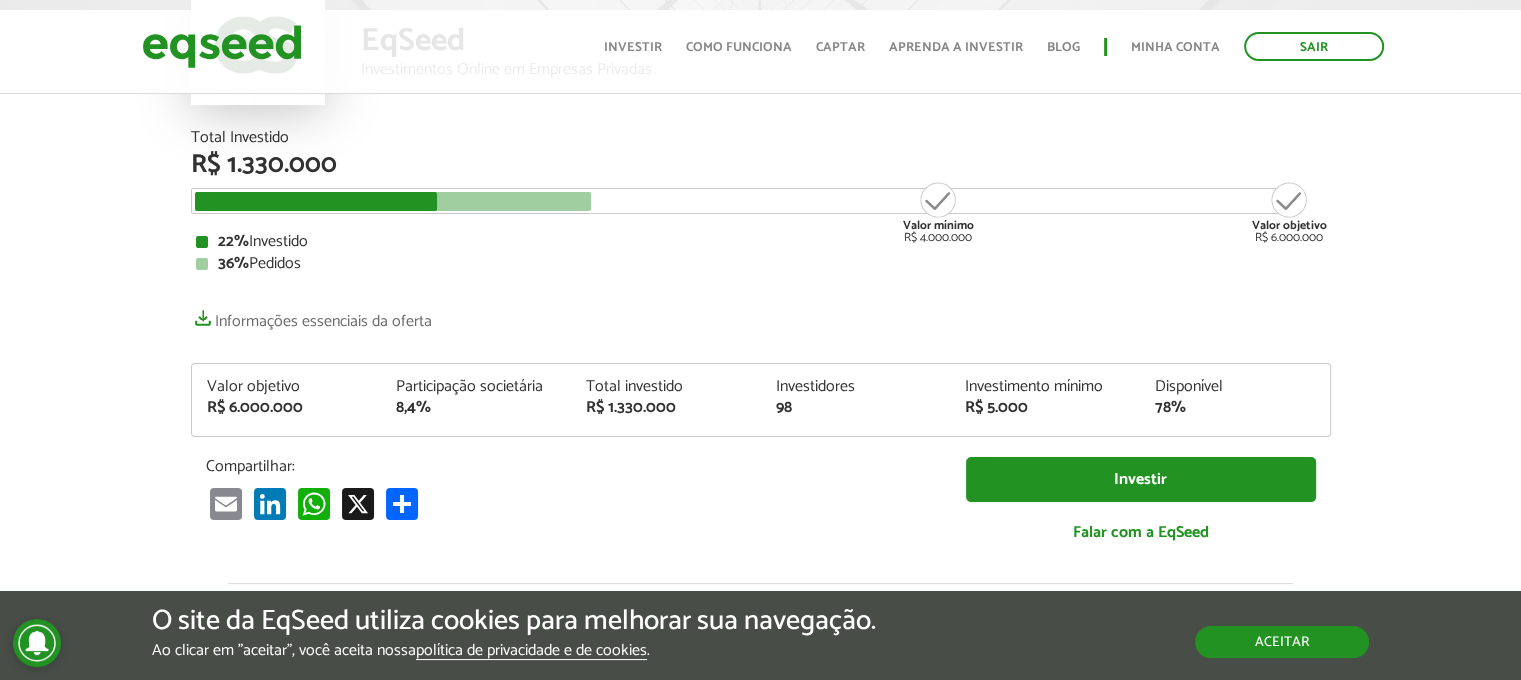 click on "Aceitar" at bounding box center [1282, 642] 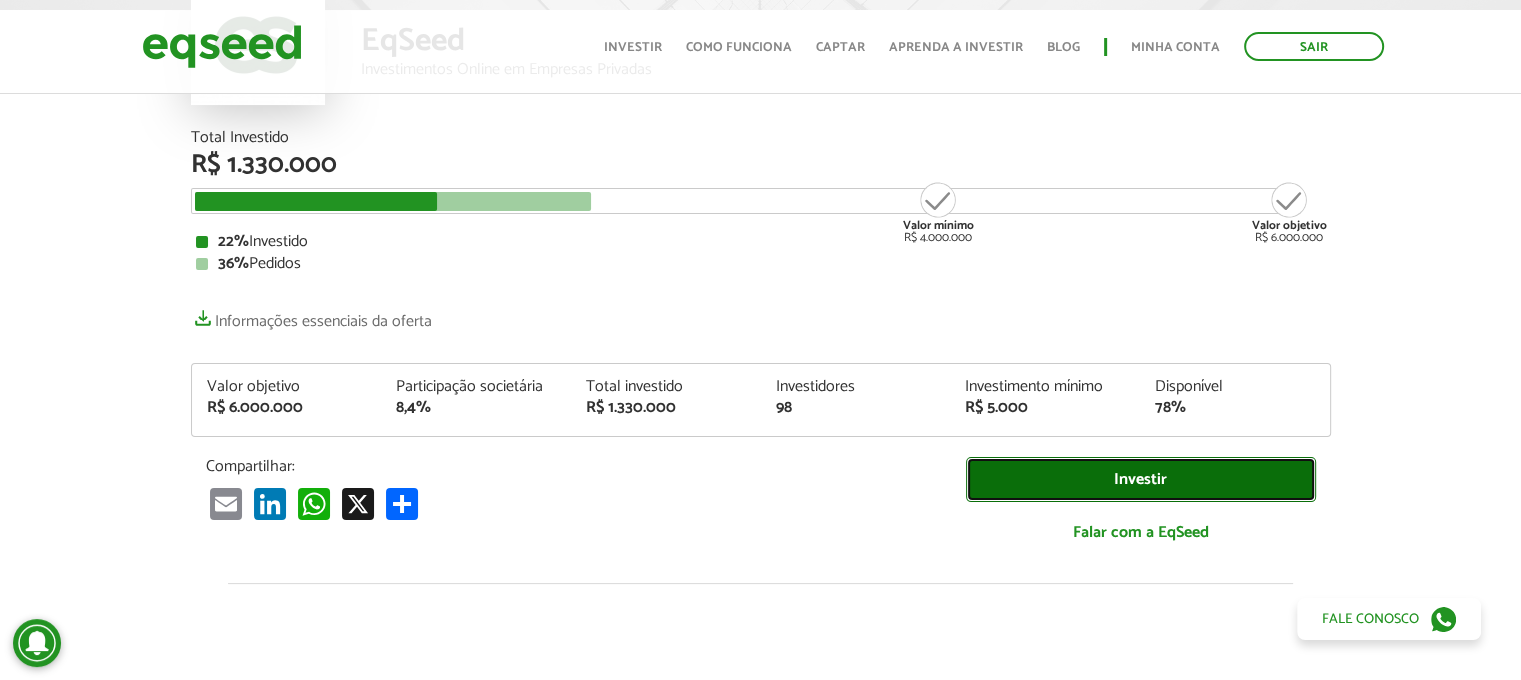 click on "Investir" at bounding box center (1141, 479) 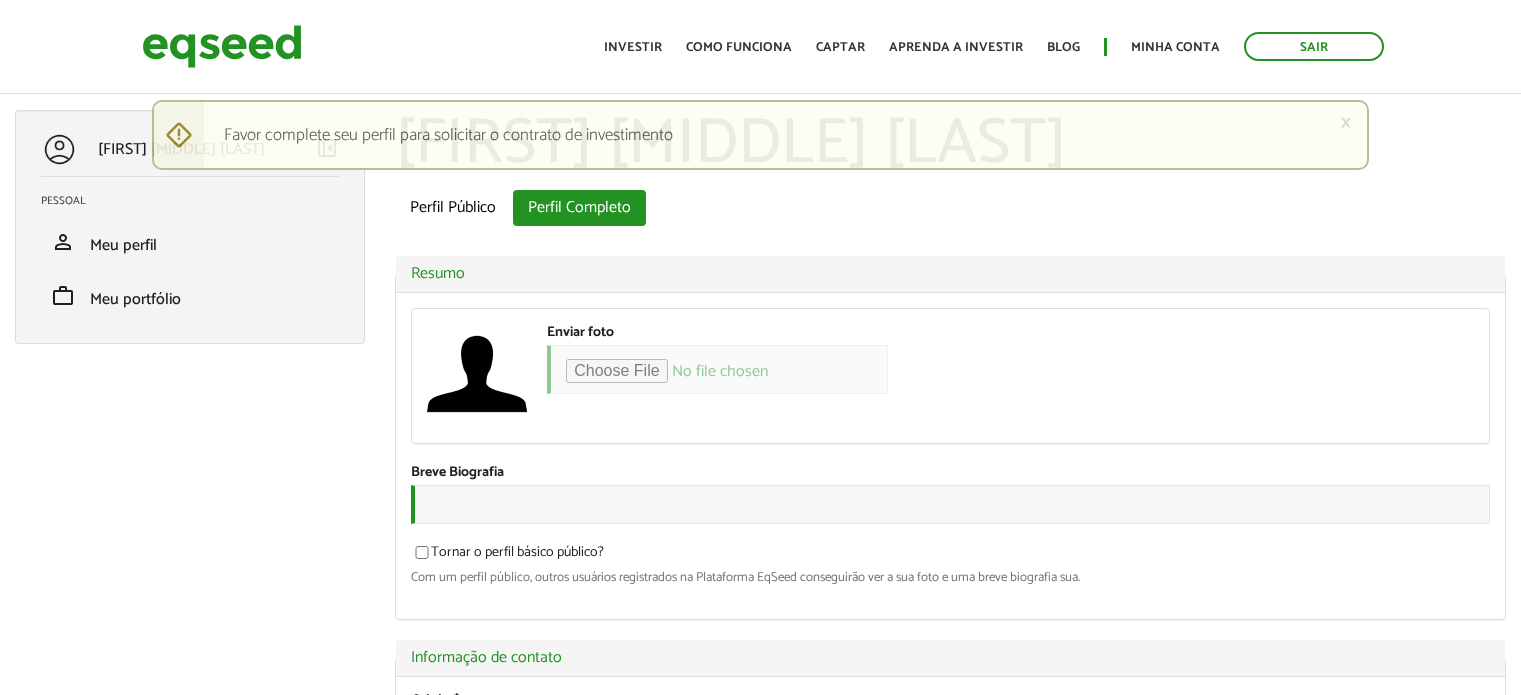 scroll, scrollTop: 0, scrollLeft: 0, axis: both 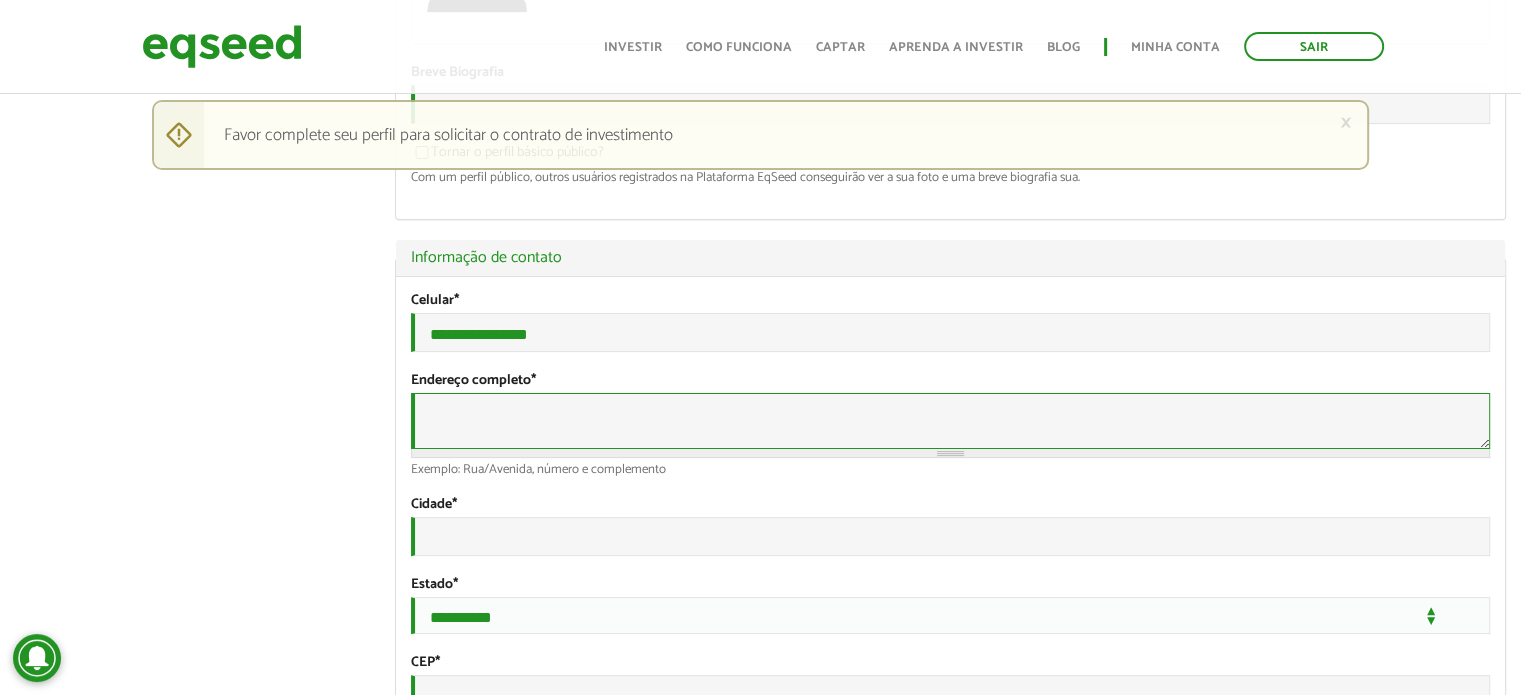 click on "Endereço completo  *" at bounding box center [950, 421] 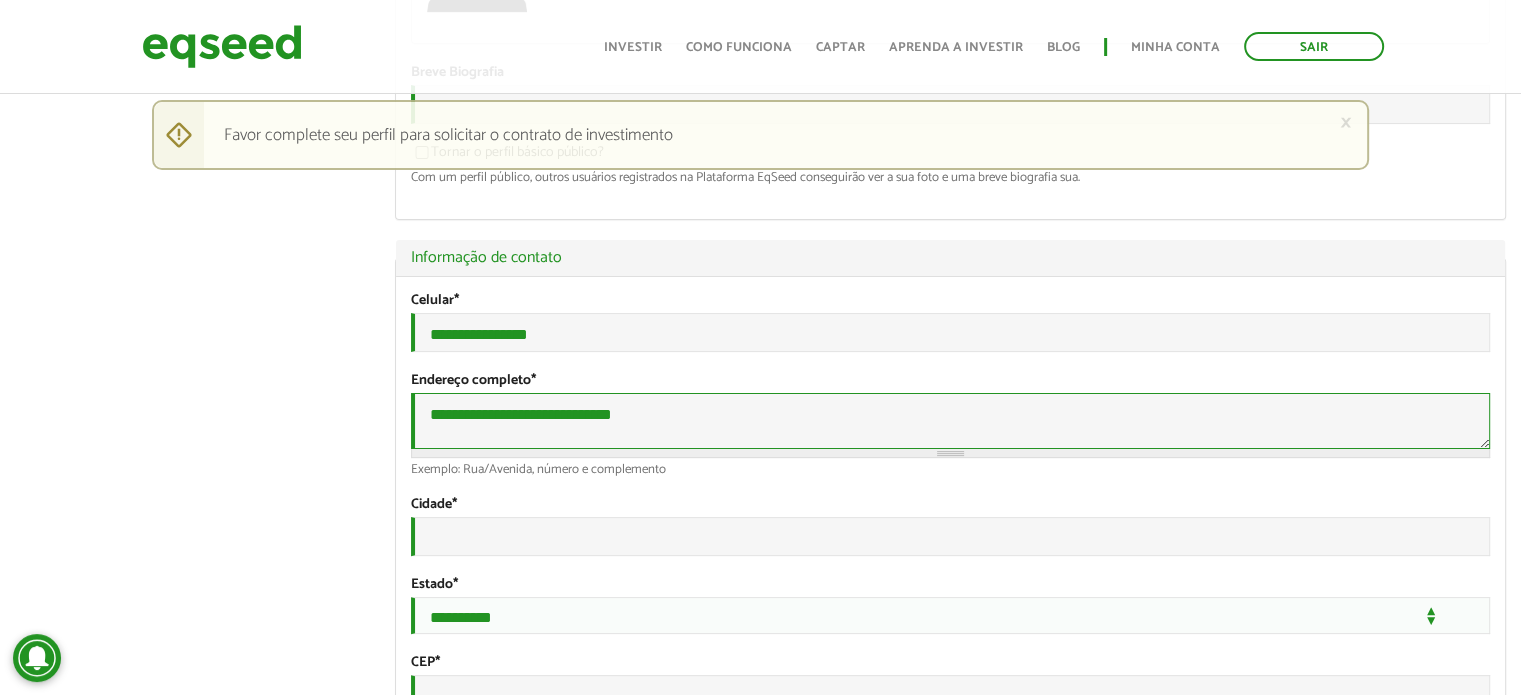 drag, startPoint x: 440, startPoint y: 436, endPoint x: 460, endPoint y: 428, distance: 21.540659 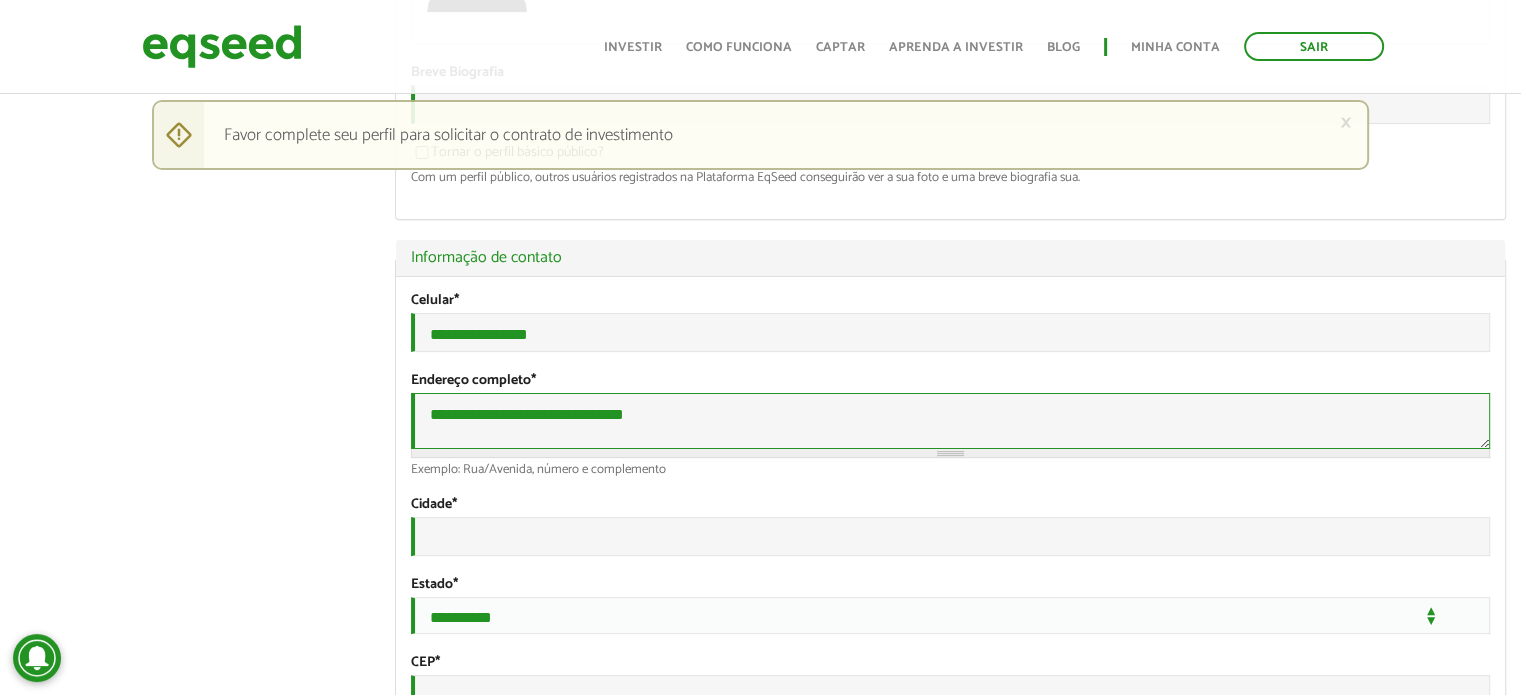 click on "**********" at bounding box center (950, 421) 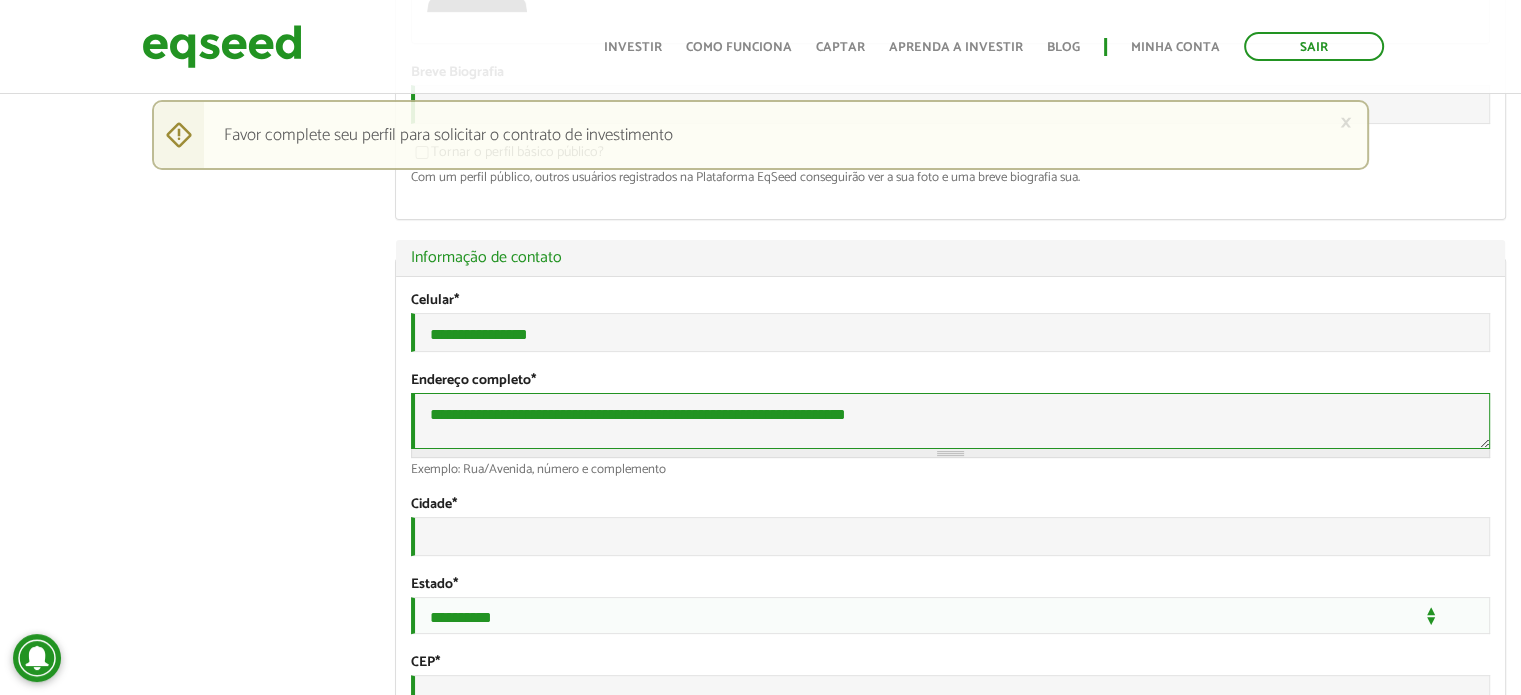 paste on "**********" 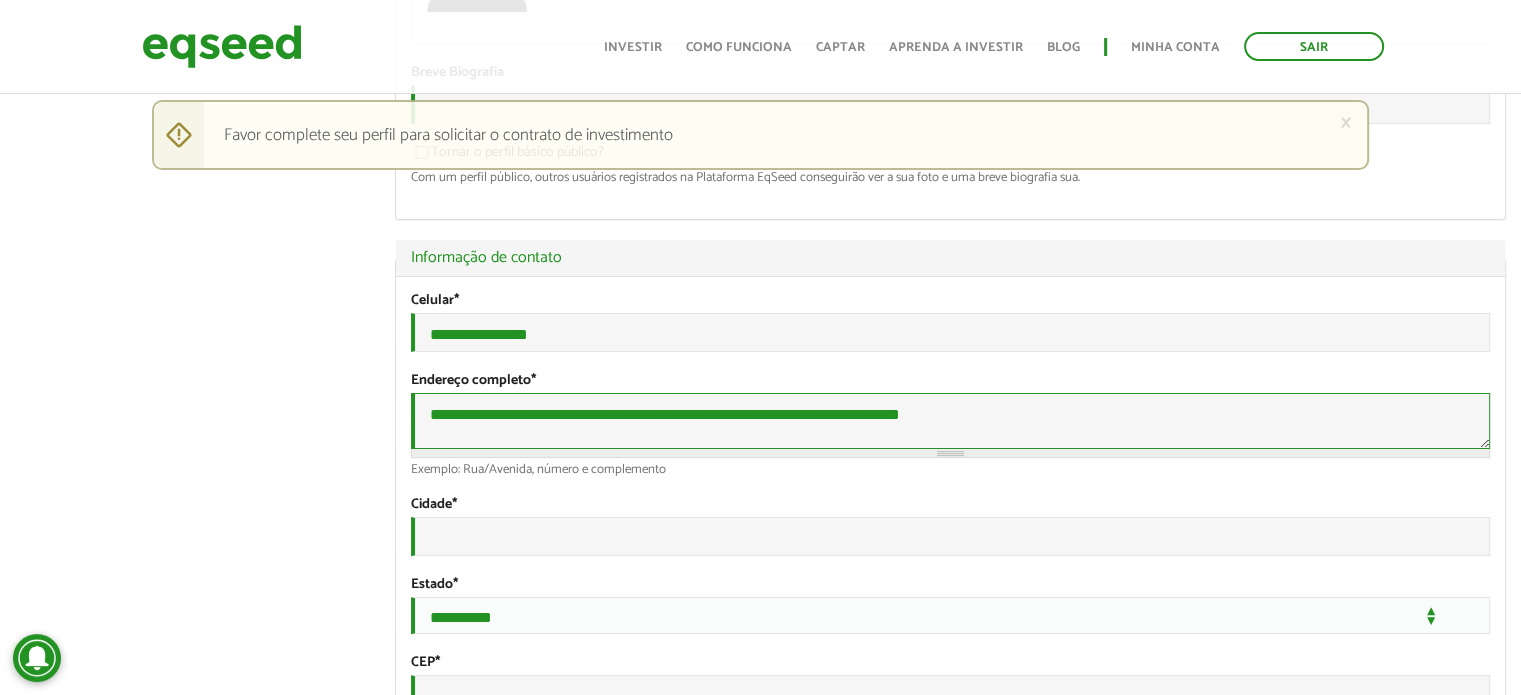 type on "**********" 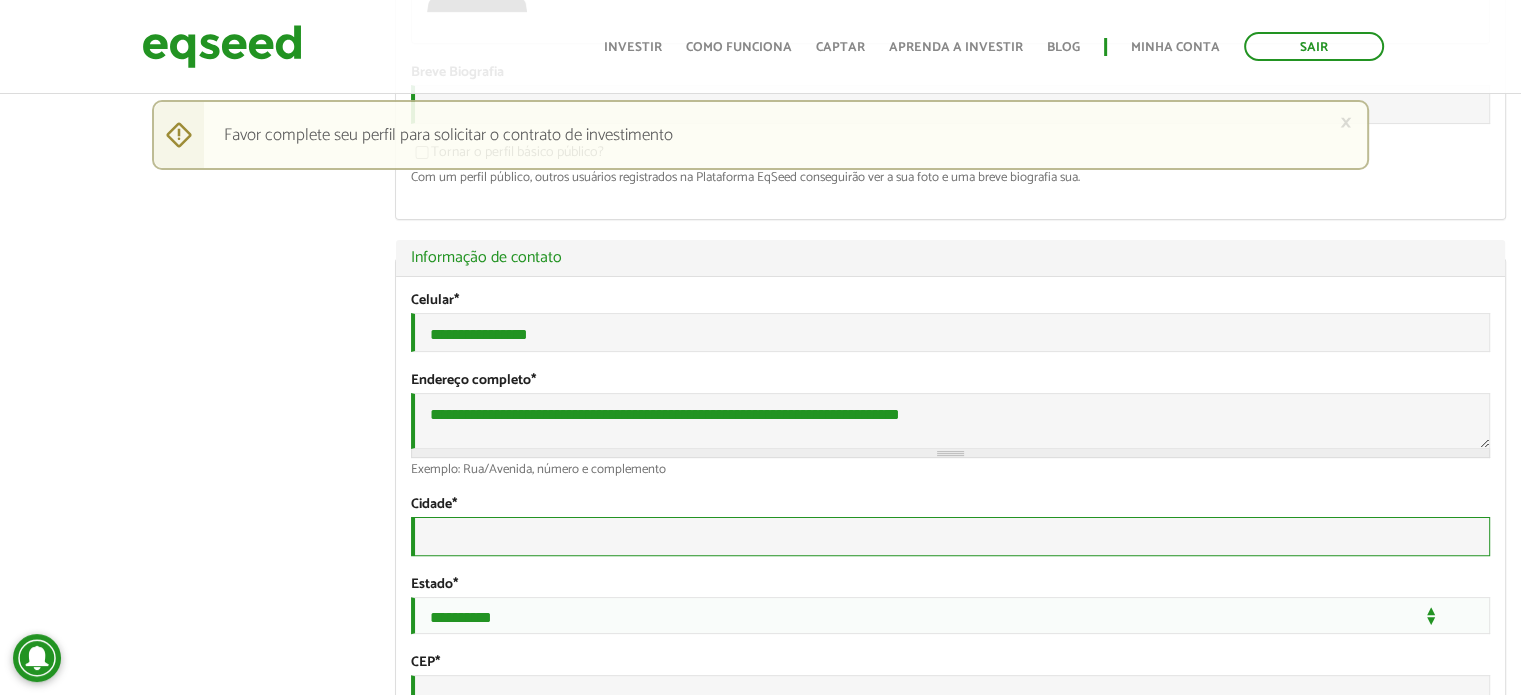 click on "Cidade  *" at bounding box center [950, 536] 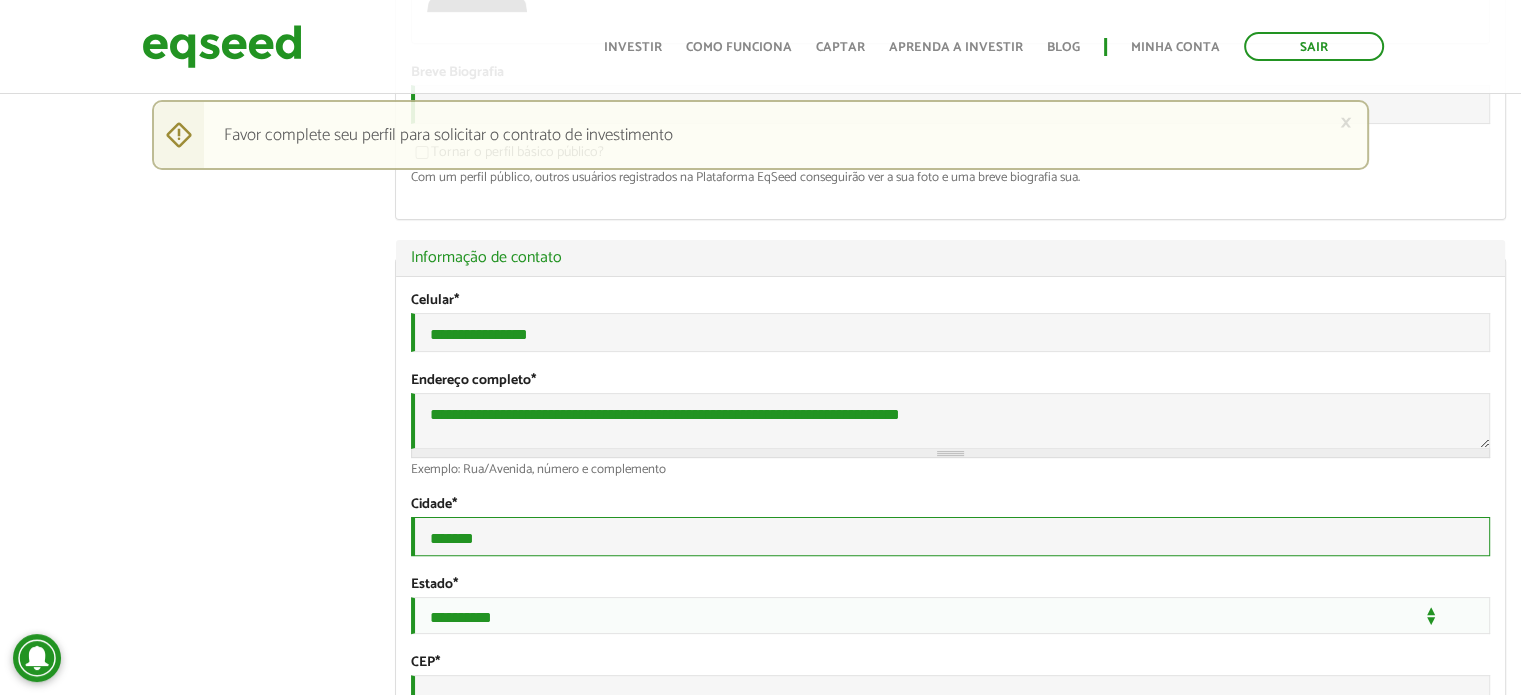 type on "*******" 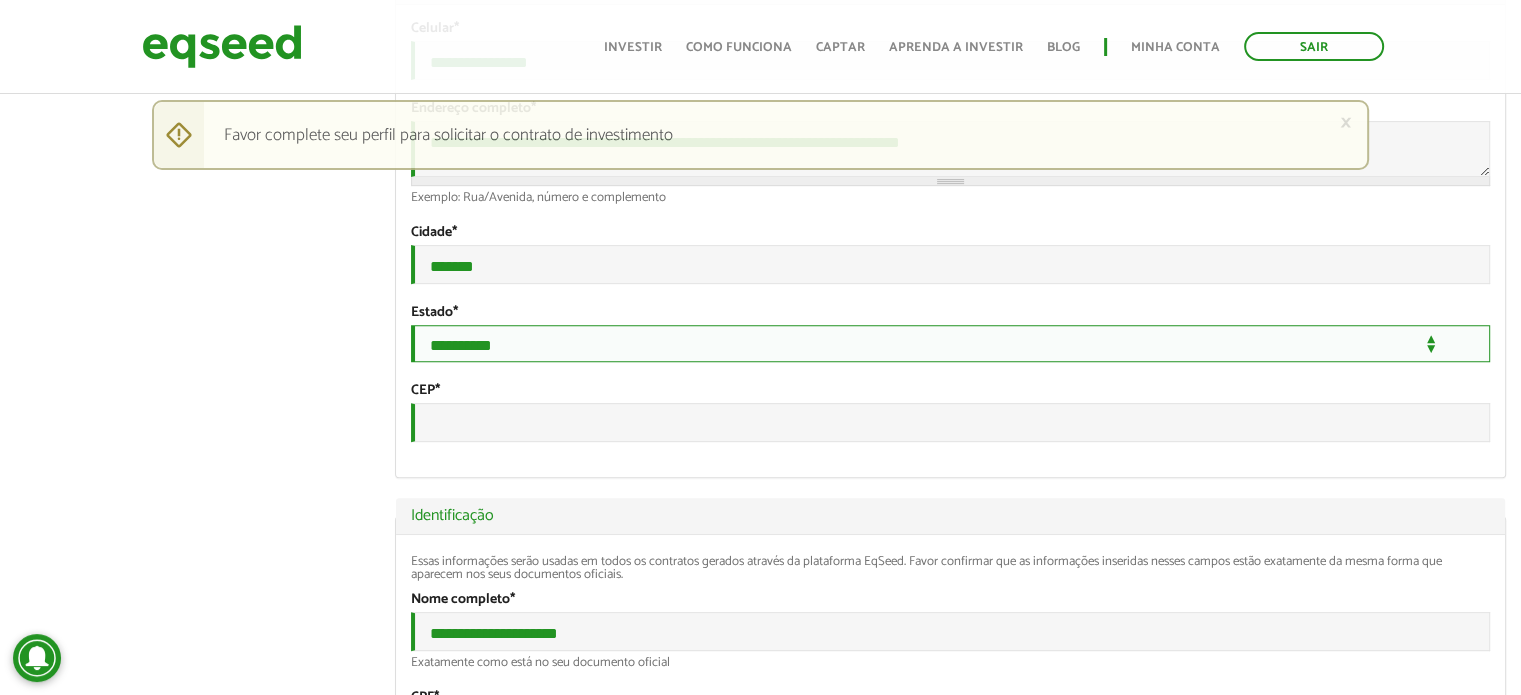 scroll, scrollTop: 700, scrollLeft: 0, axis: vertical 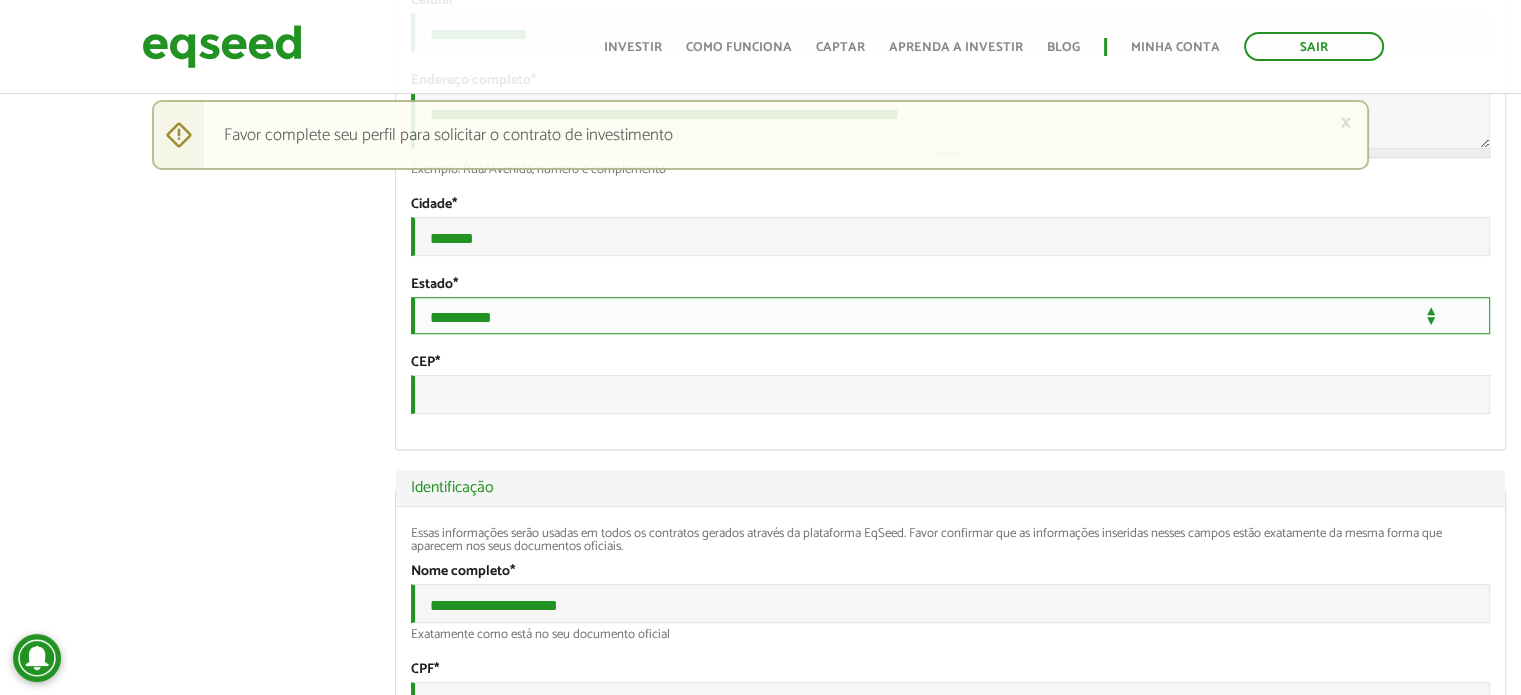 click on "**********" at bounding box center [950, 315] 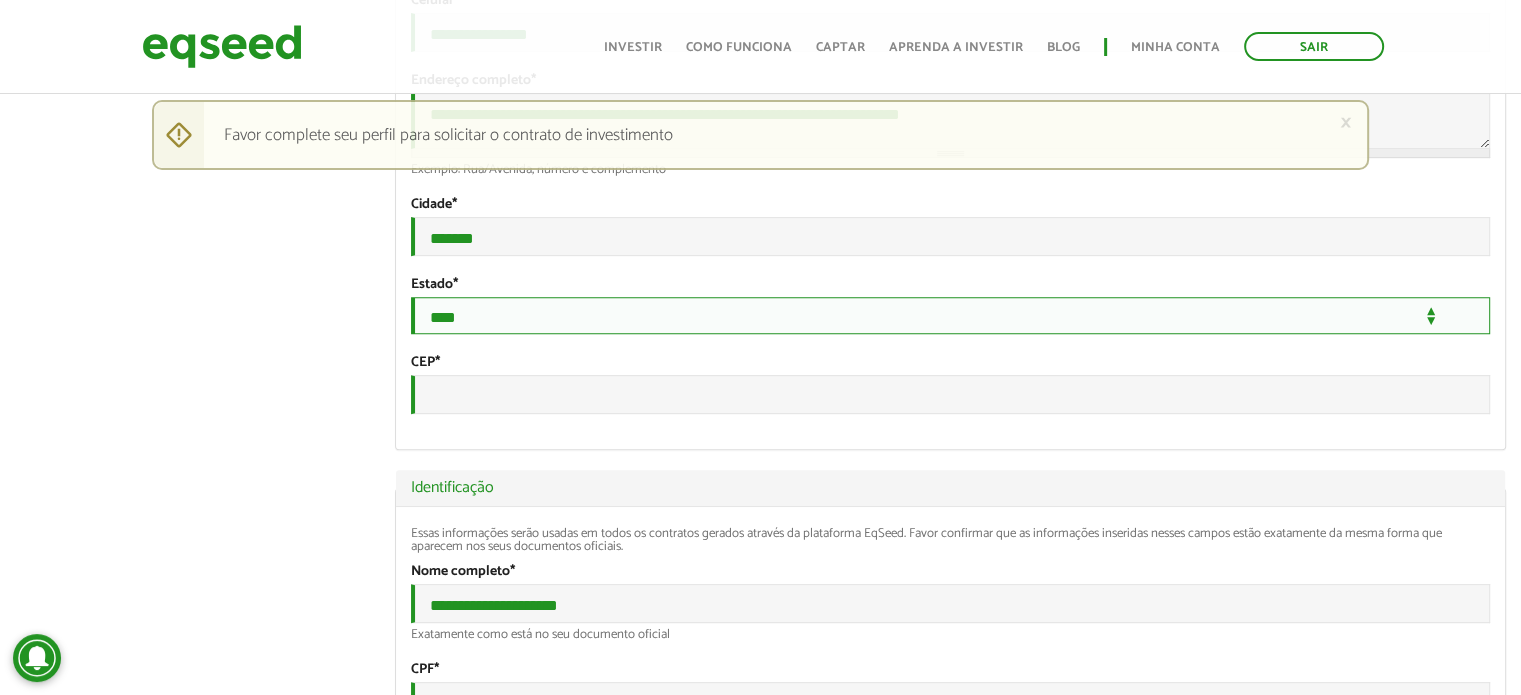 click on "**********" at bounding box center [950, 315] 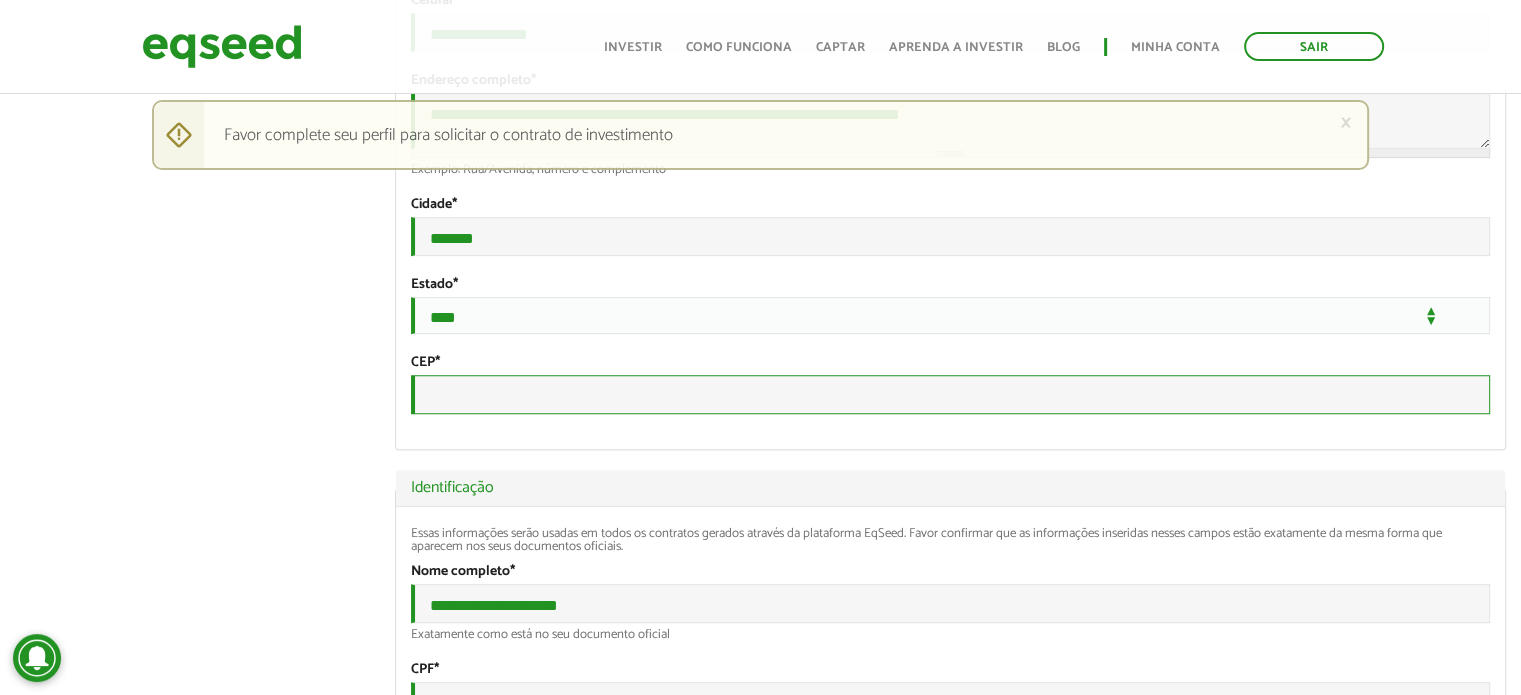 click on "CEP  *" at bounding box center (950, 394) 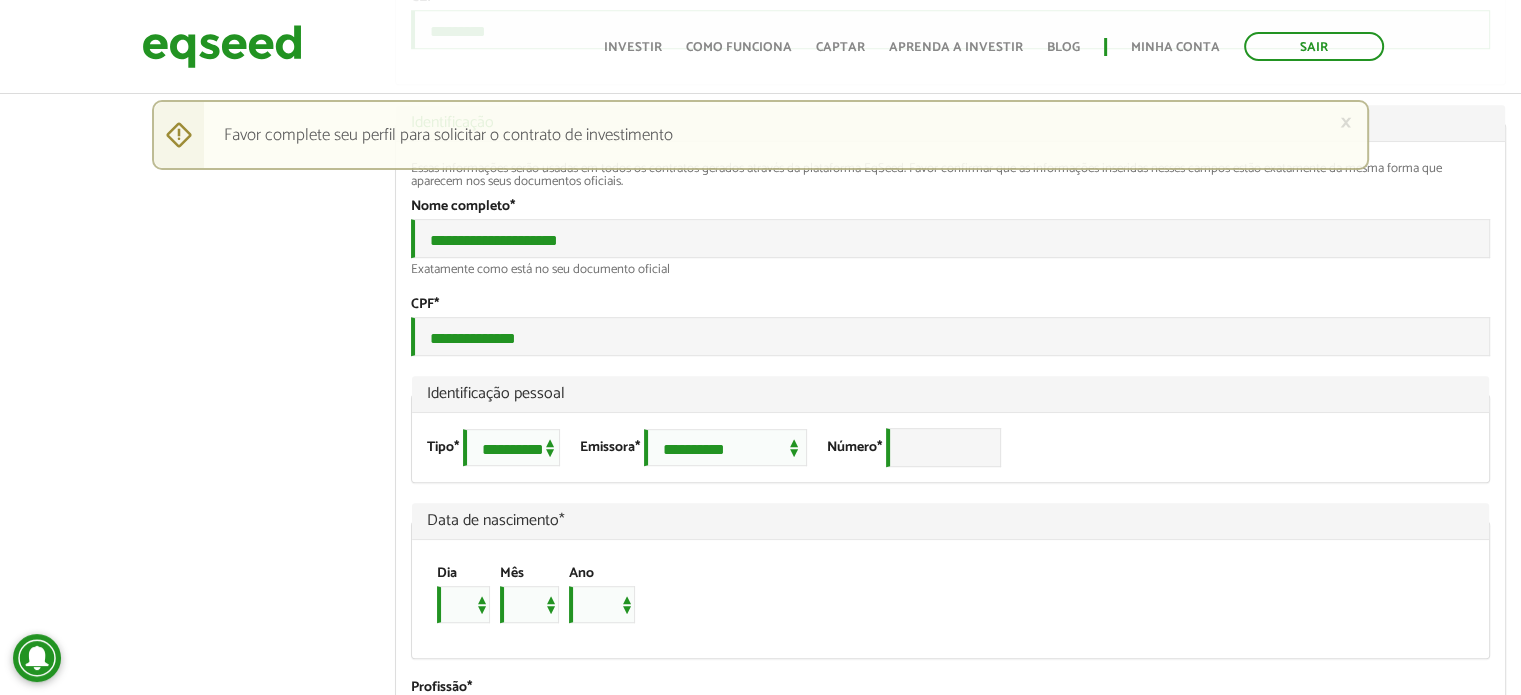 scroll, scrollTop: 1100, scrollLeft: 0, axis: vertical 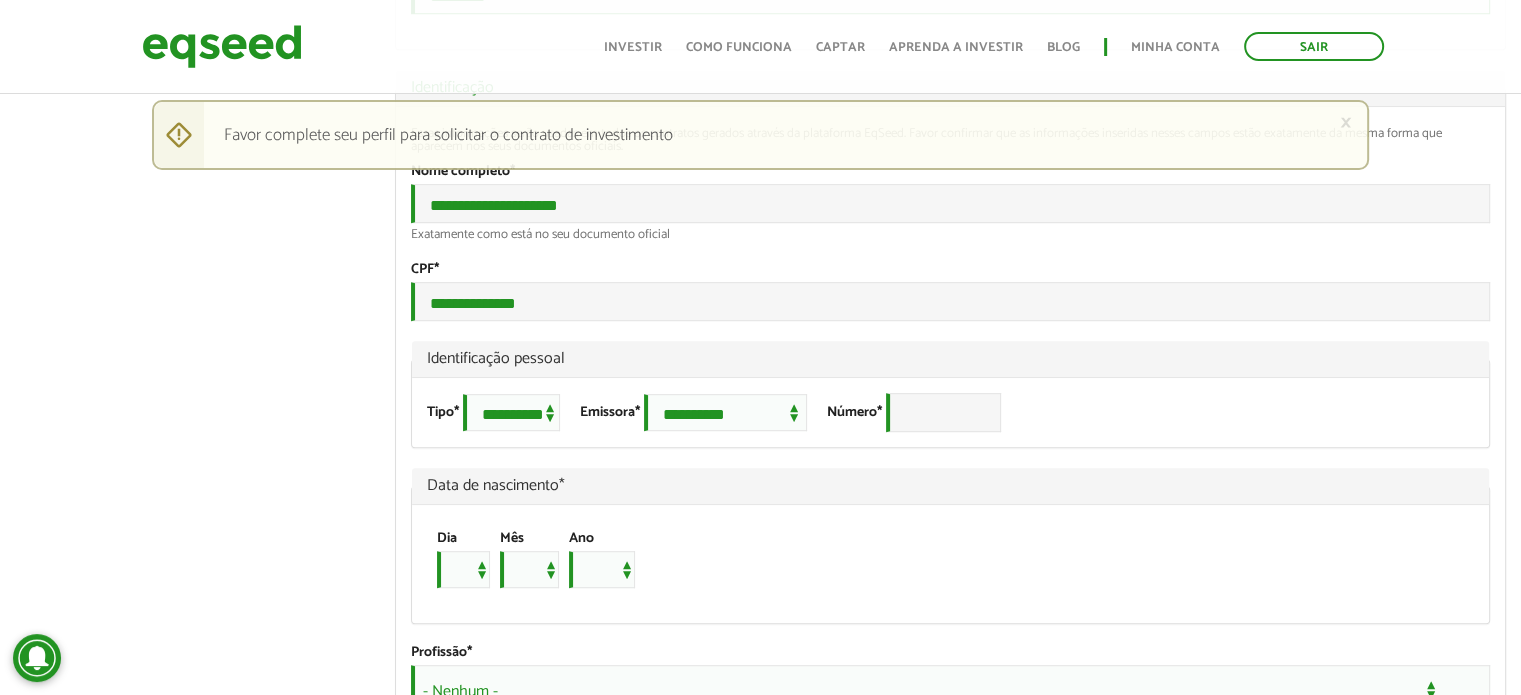 type on "*********" 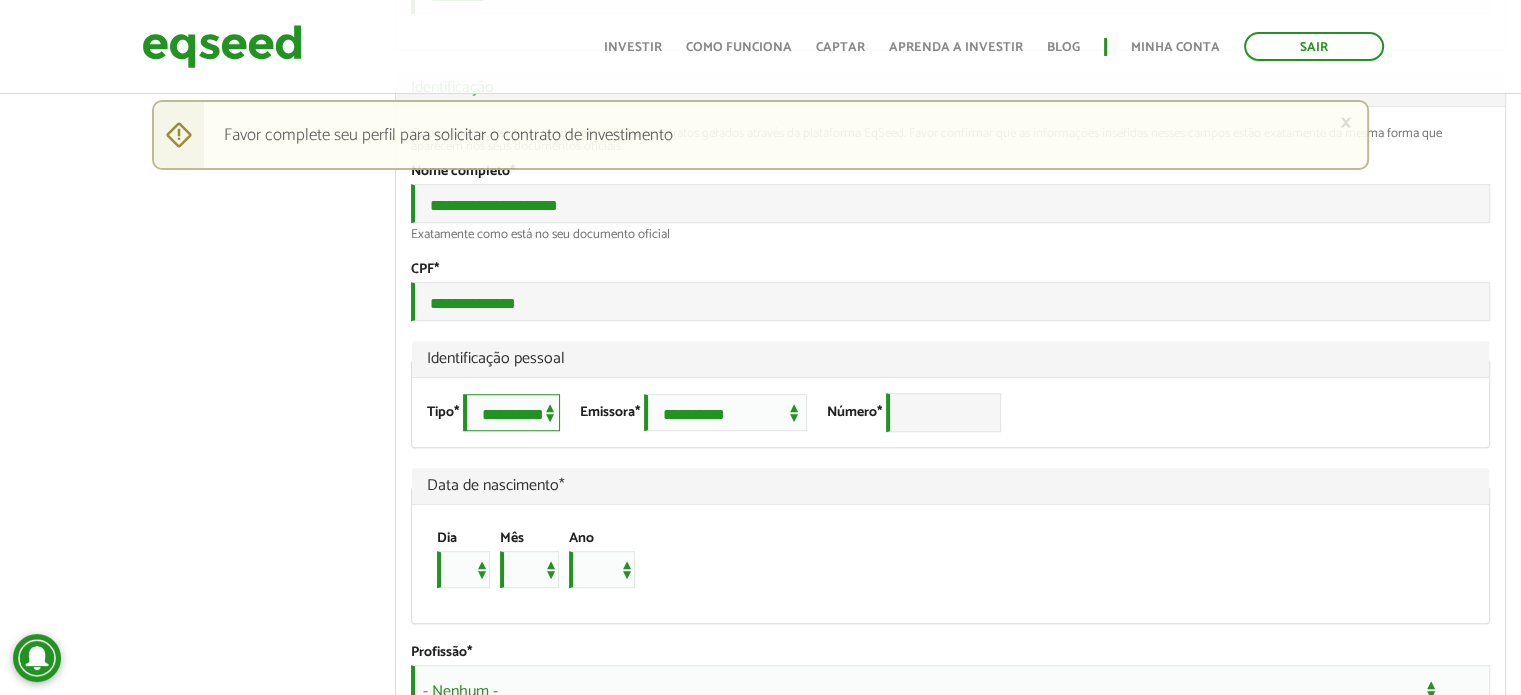 click on "**********" at bounding box center [511, 412] 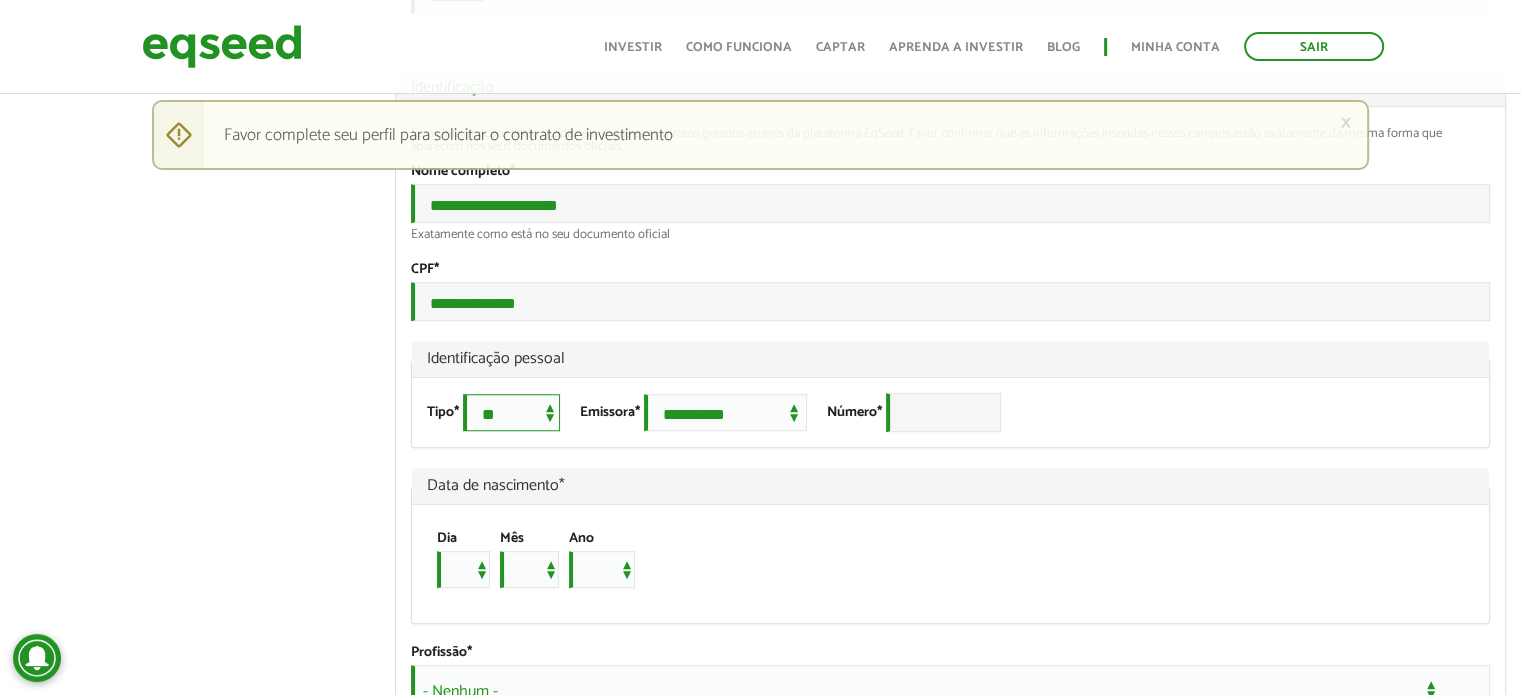 click on "**********" at bounding box center [511, 412] 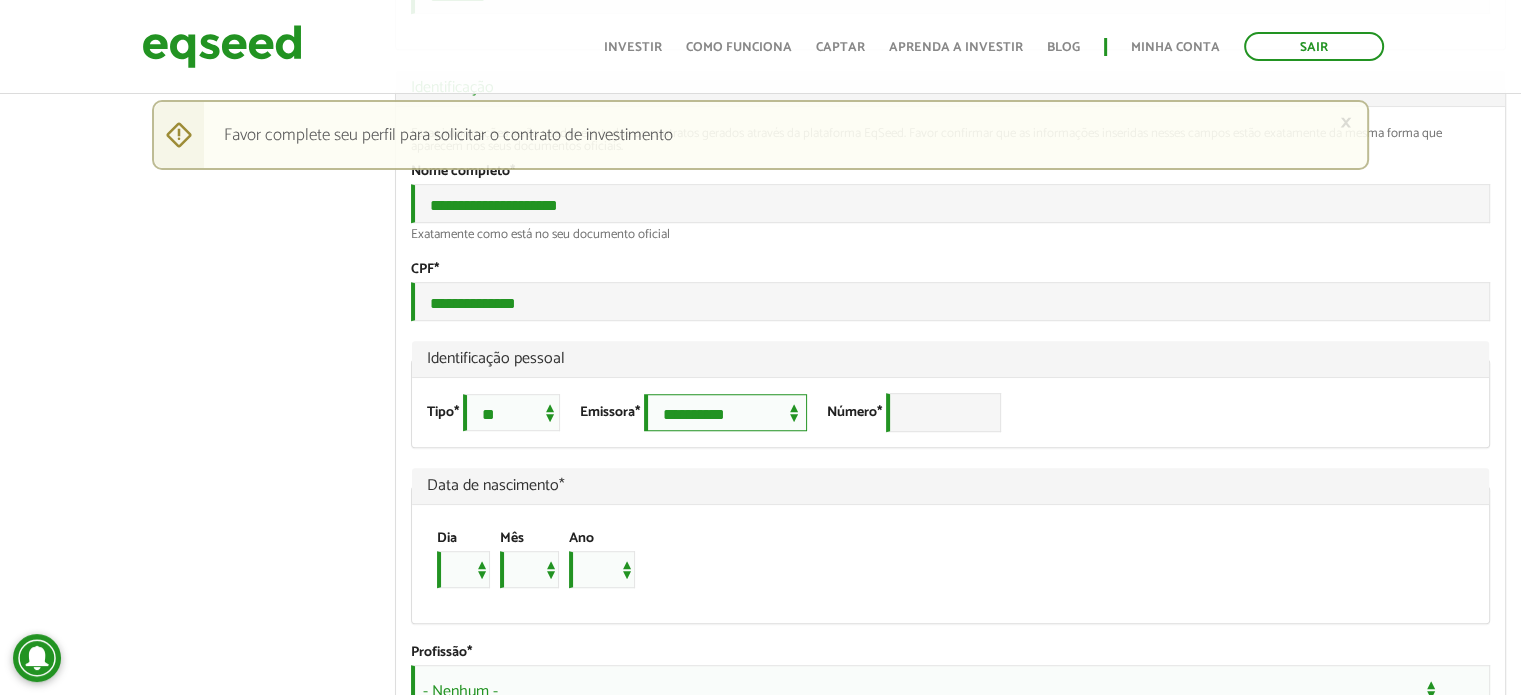 click on "**********" at bounding box center [725, 412] 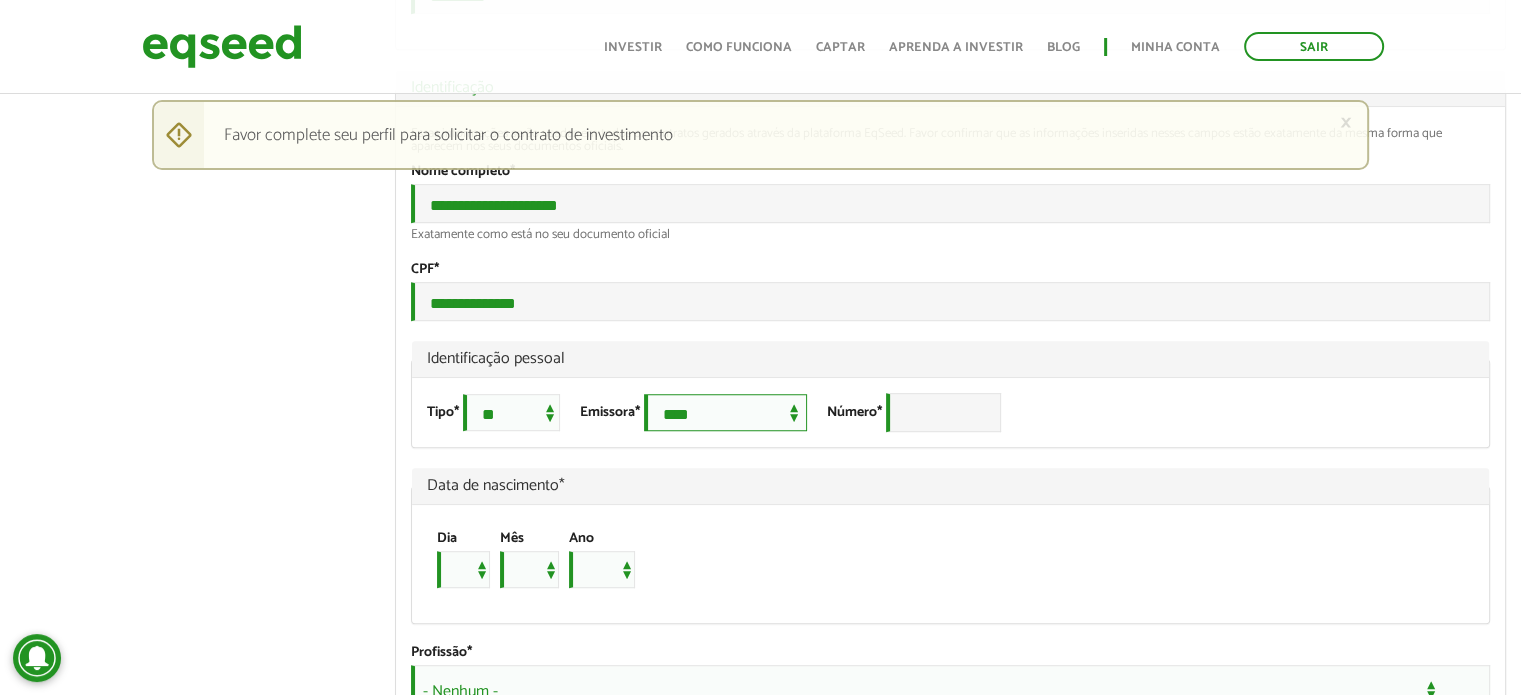 click on "**********" at bounding box center (725, 412) 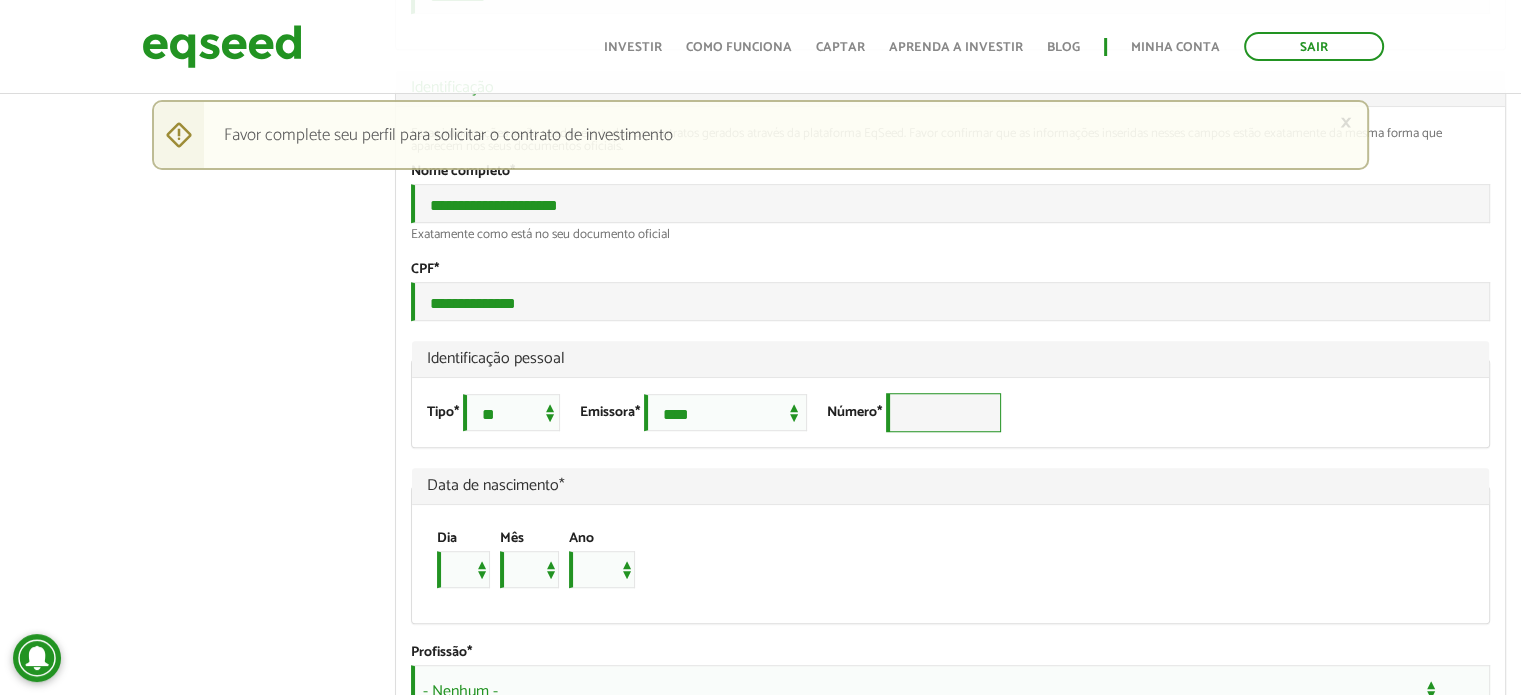 click on "Número  *" at bounding box center (943, 412) 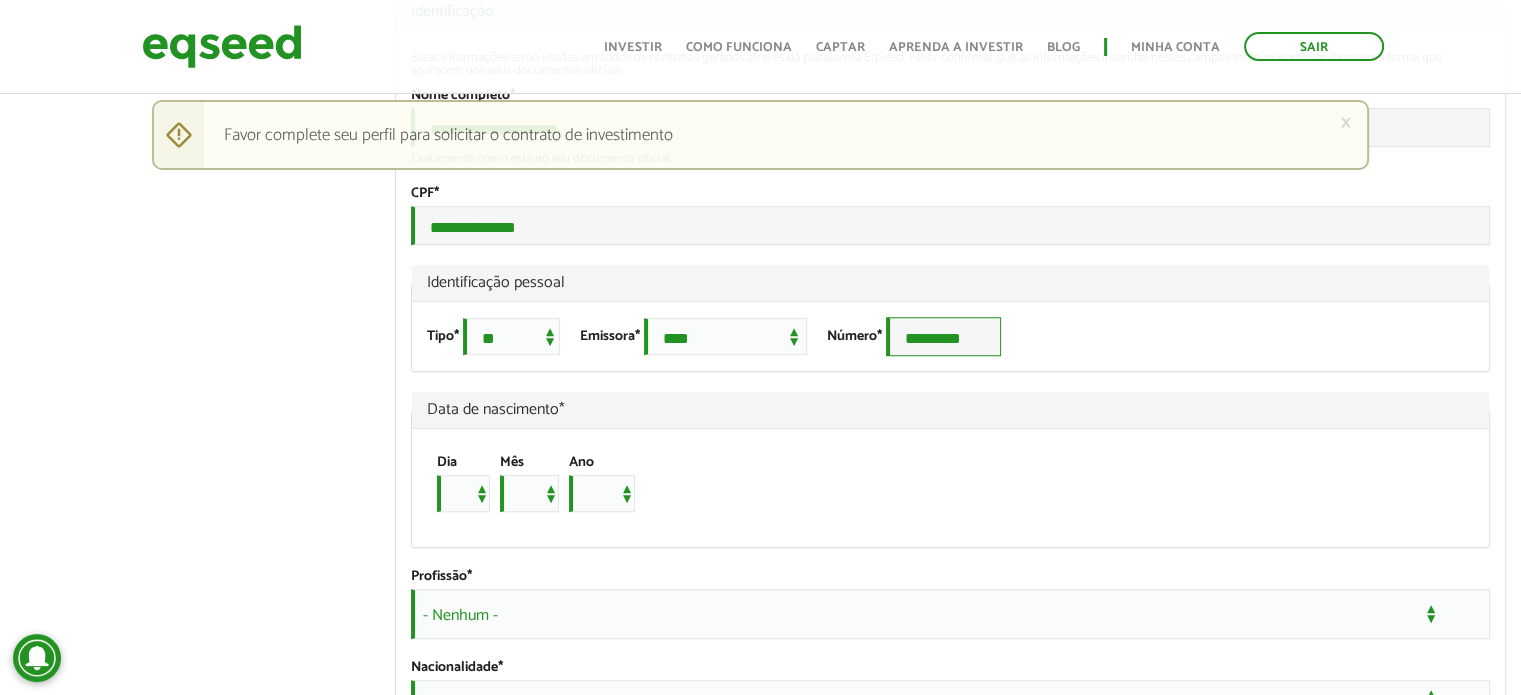scroll, scrollTop: 1400, scrollLeft: 0, axis: vertical 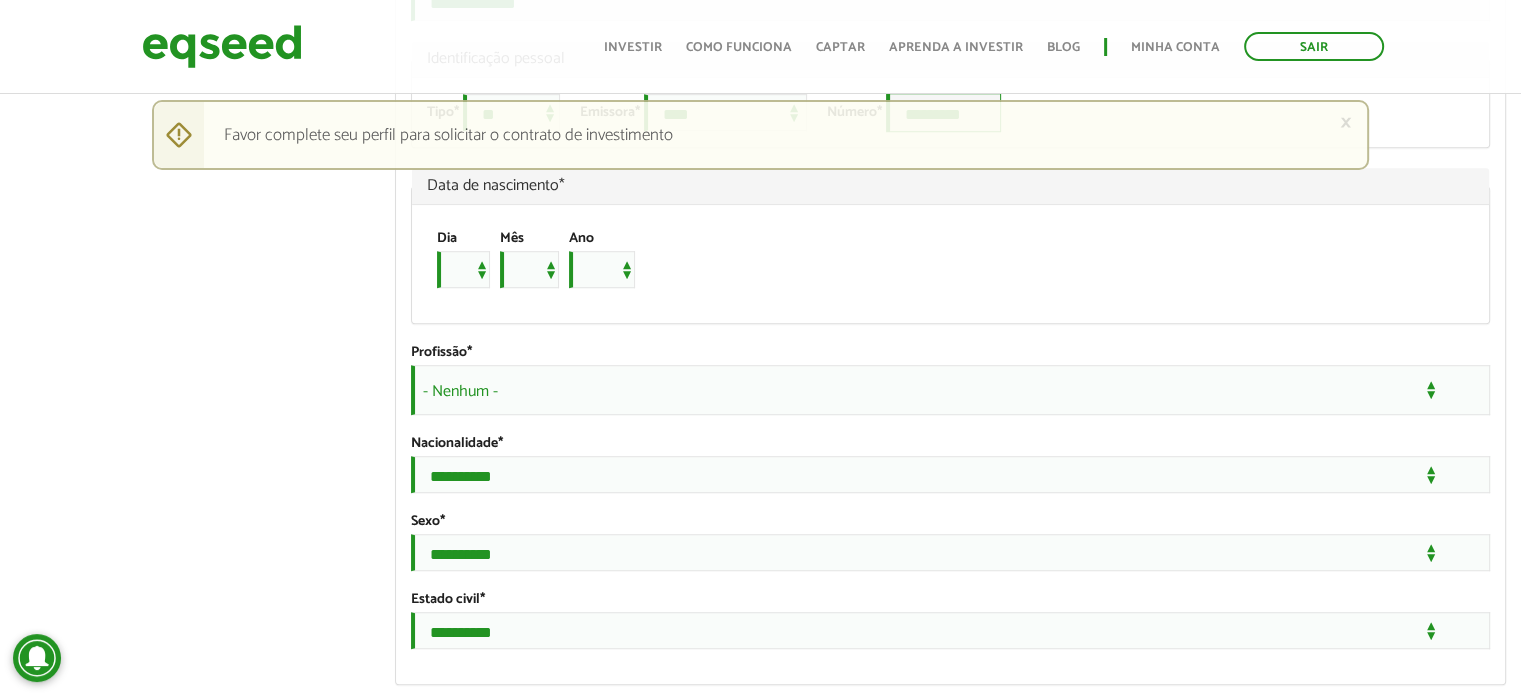 type on "*********" 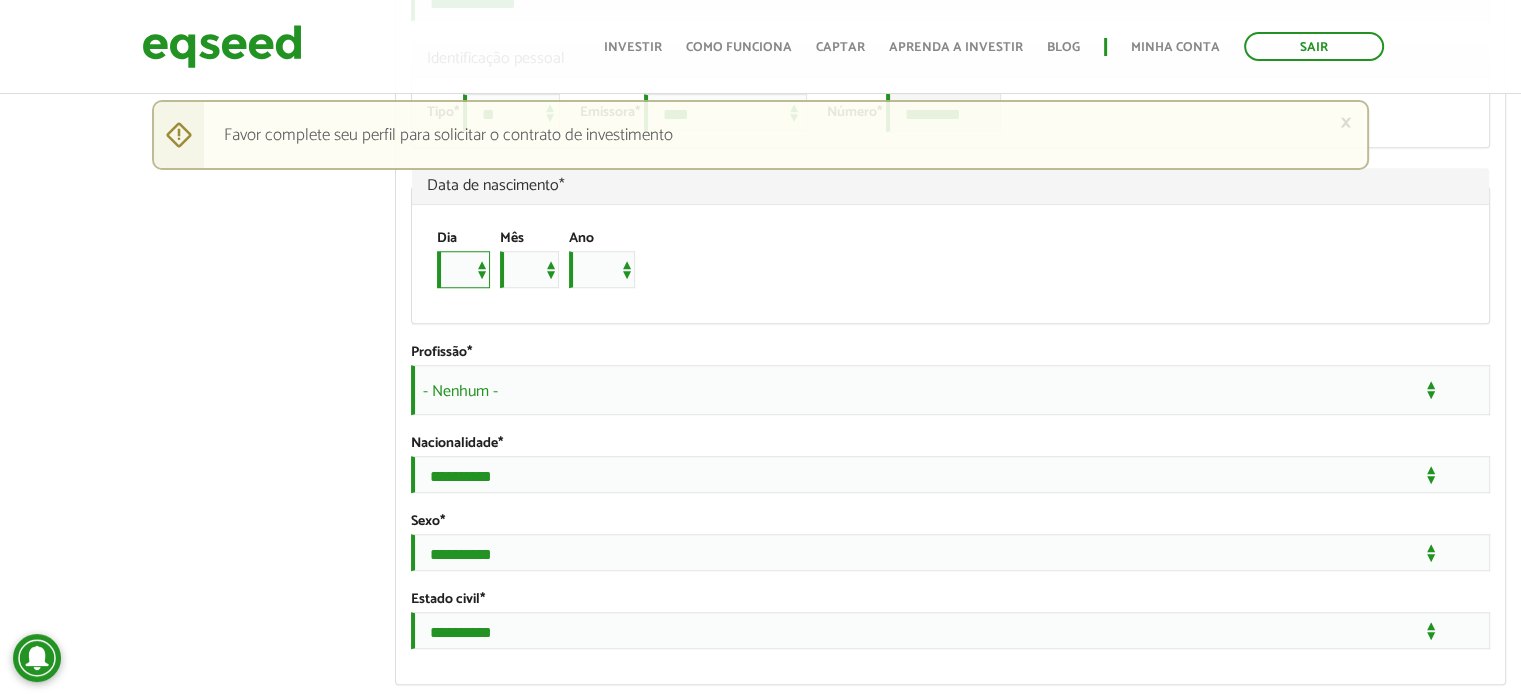 click on "* * * * * * * * * ** ** ** ** ** ** ** ** ** ** ** ** ** ** ** ** ** ** ** ** ** **" at bounding box center (463, 269) 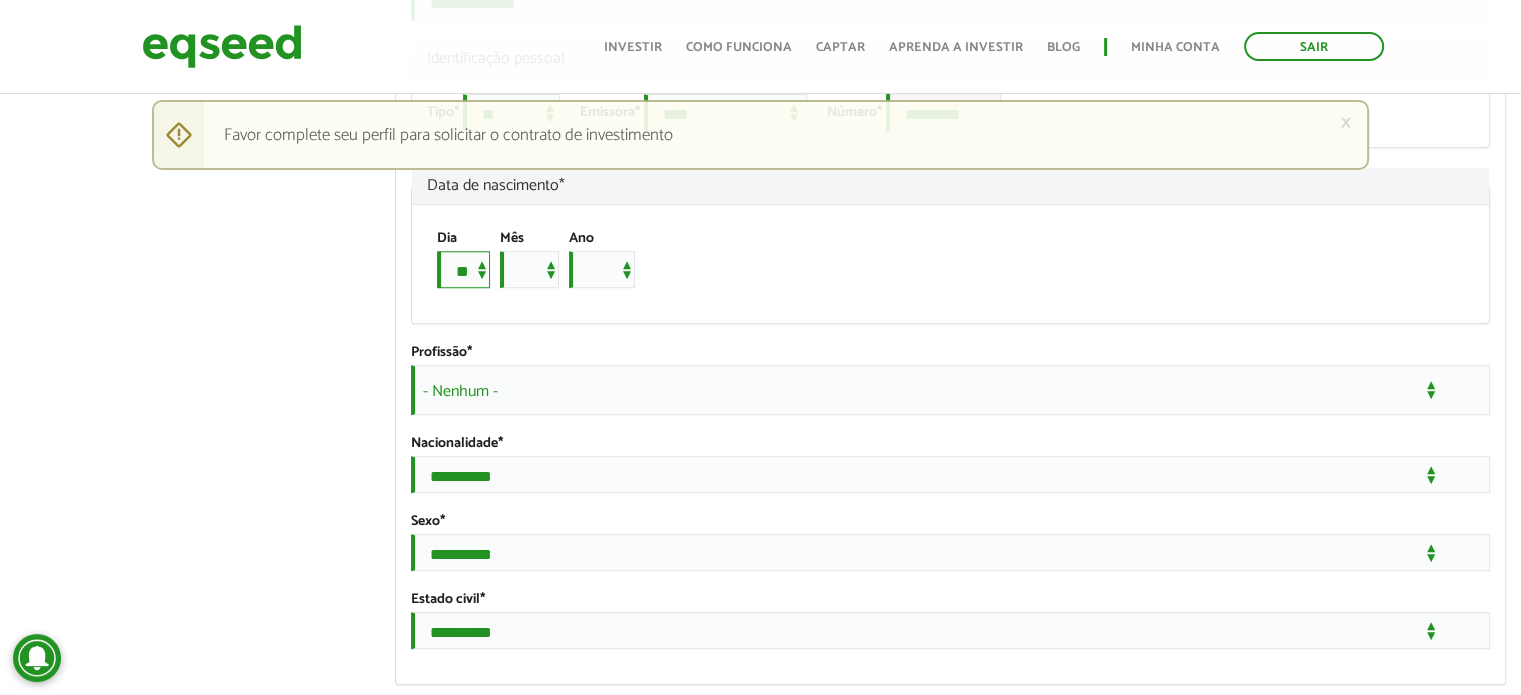 click on "* * * * * * * * * ** ** ** ** ** ** ** ** ** ** ** ** ** ** ** ** ** ** ** ** ** **" at bounding box center (463, 269) 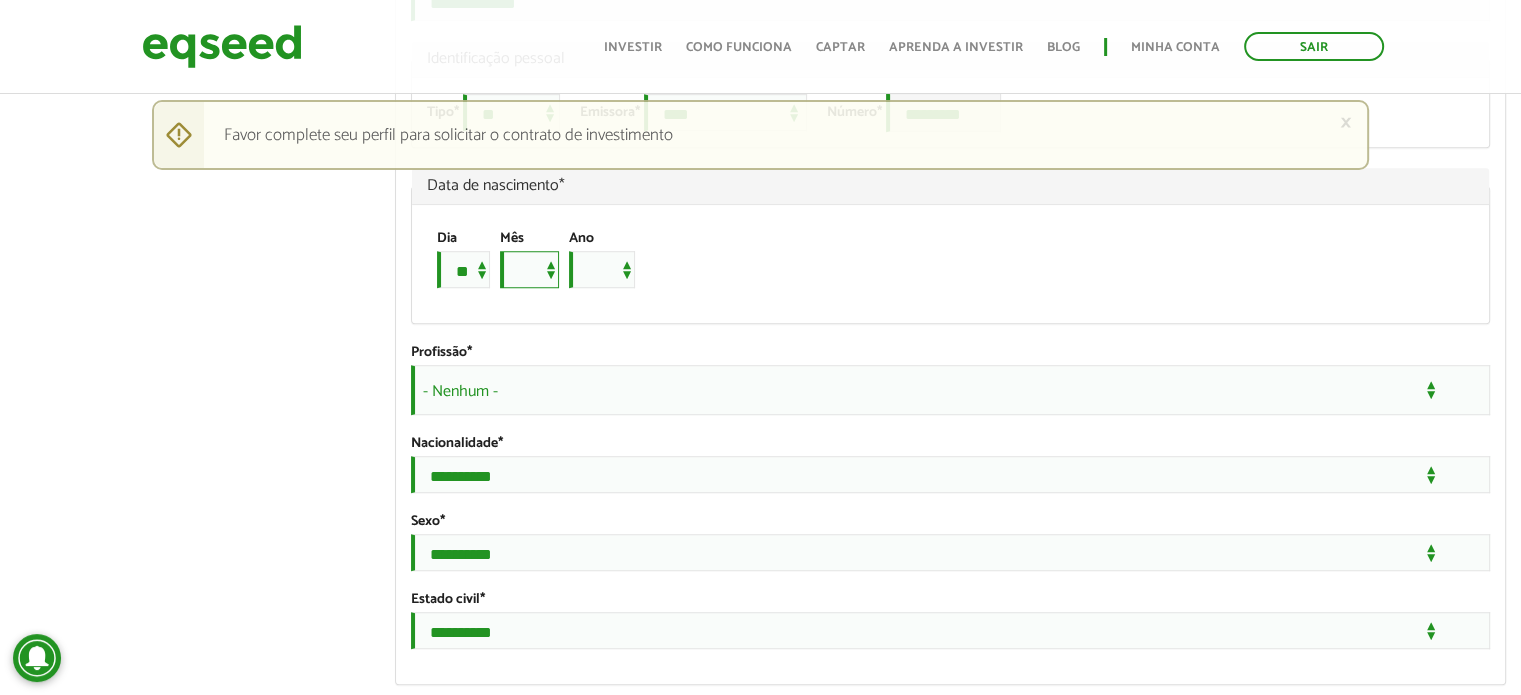 click on "*** *** *** *** *** *** *** *** *** *** *** ***" at bounding box center [529, 269] 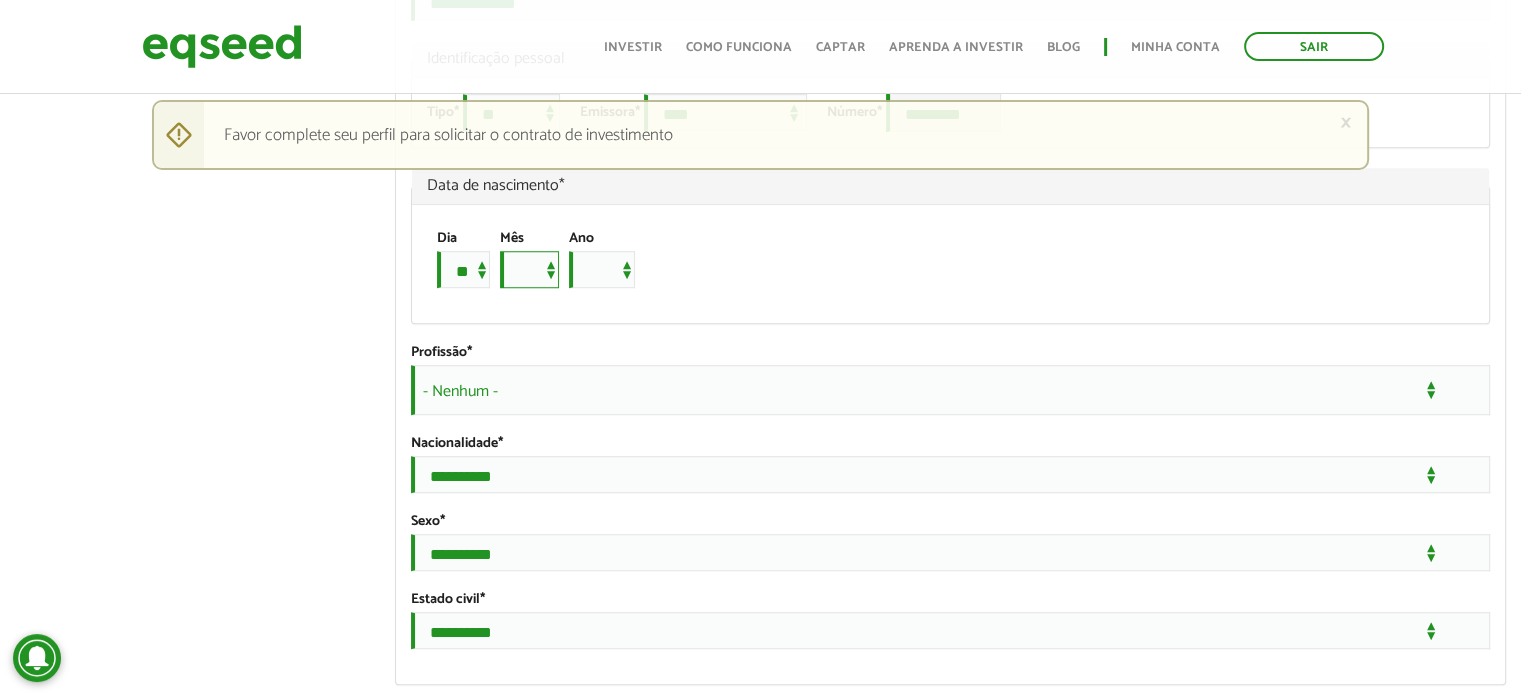 select on "*" 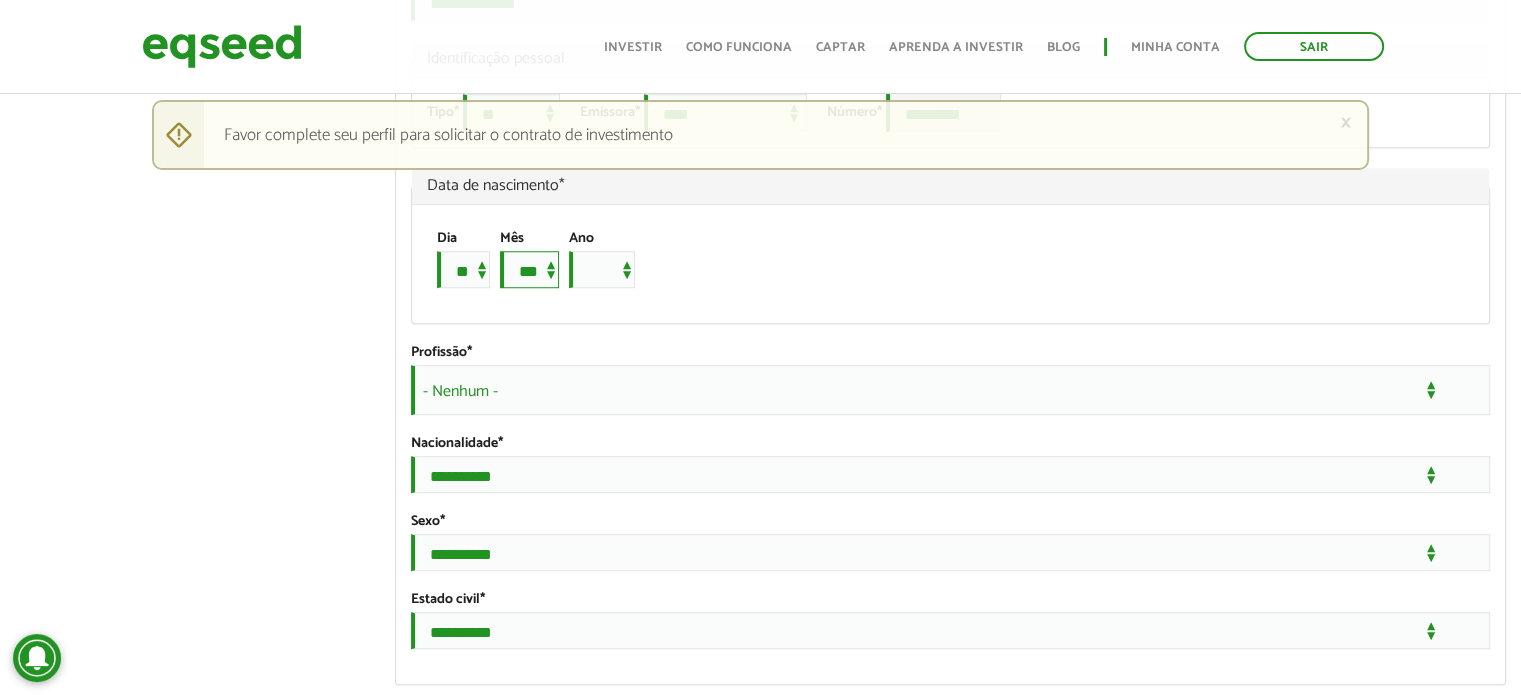 click on "*** *** *** *** *** *** *** *** *** *** *** ***" at bounding box center (529, 269) 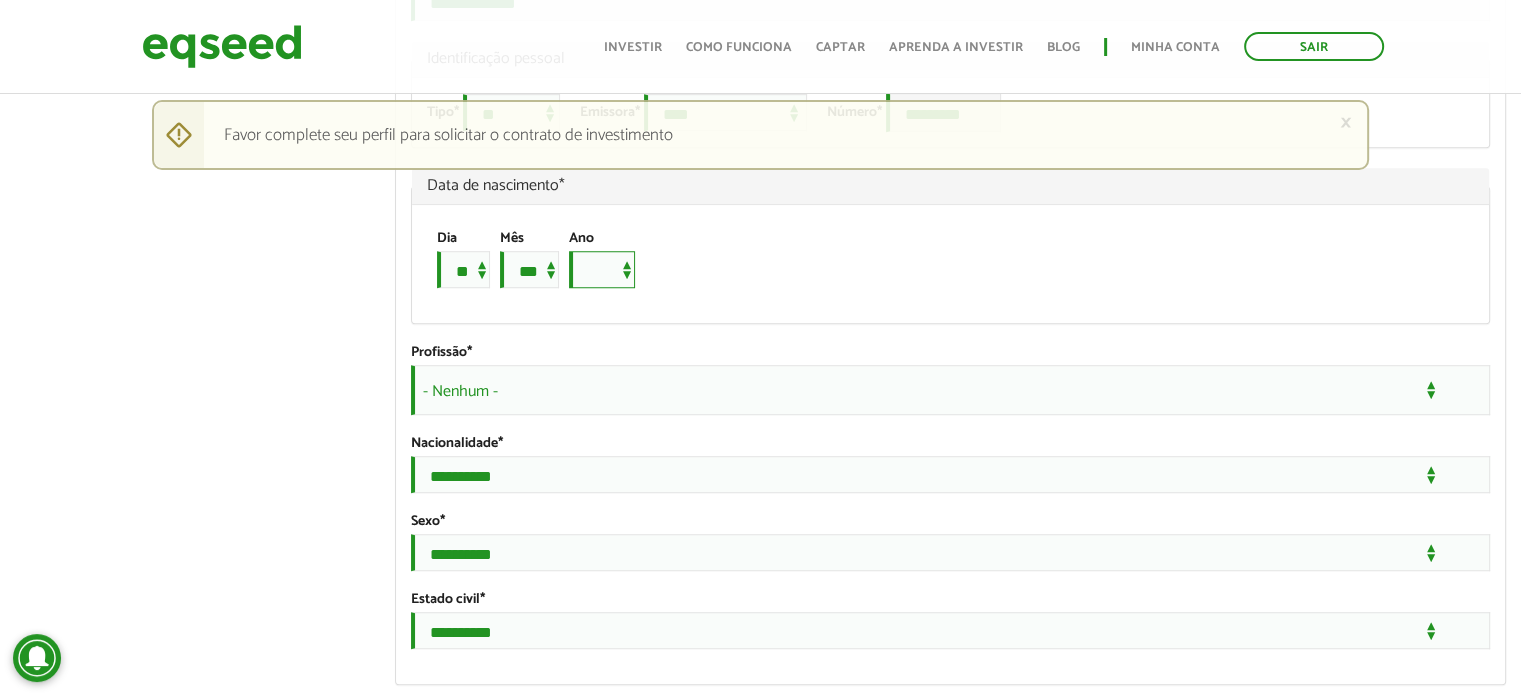 click on "**** **** **** **** **** **** **** **** **** **** **** **** **** **** **** **** **** **** **** **** **** **** **** **** **** **** **** **** **** **** **** **** **** **** **** **** **** **** **** **** **** **** **** **** **** **** **** **** **** **** **** **** **** **** **** **** **** **** **** **** **** **** **** **** **** **** **** **** **** **** **** **** **** **** **** **** **** **** **** **** **** **** **** **** **** **** **** **** **** **** **** **** **** **** **** **** **** **** **** **** **** **** **** **** **** **** **** **** **** **** **** **** **** **** **** **** **** **** **** **** **** **** **** **** **** ****" at bounding box center [602, 269] 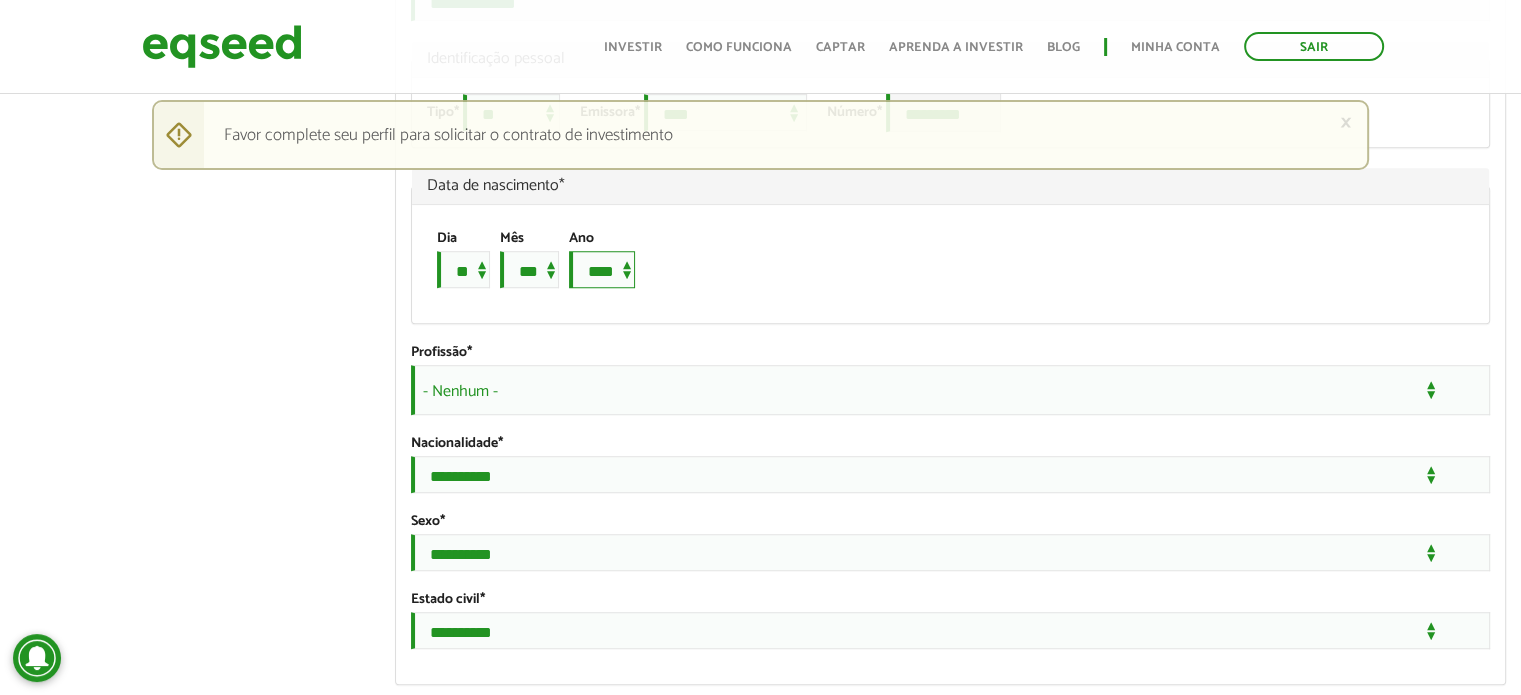click on "**** **** **** **** **** **** **** **** **** **** **** **** **** **** **** **** **** **** **** **** **** **** **** **** **** **** **** **** **** **** **** **** **** **** **** **** **** **** **** **** **** **** **** **** **** **** **** **** **** **** **** **** **** **** **** **** **** **** **** **** **** **** **** **** **** **** **** **** **** **** **** **** **** **** **** **** **** **** **** **** **** **** **** **** **** **** **** **** **** **** **** **** **** **** **** **** **** **** **** **** **** **** **** **** **** **** **** **** **** **** **** **** **** **** **** **** **** **** **** **** **** **** **** **** **** ****" at bounding box center (602, 269) 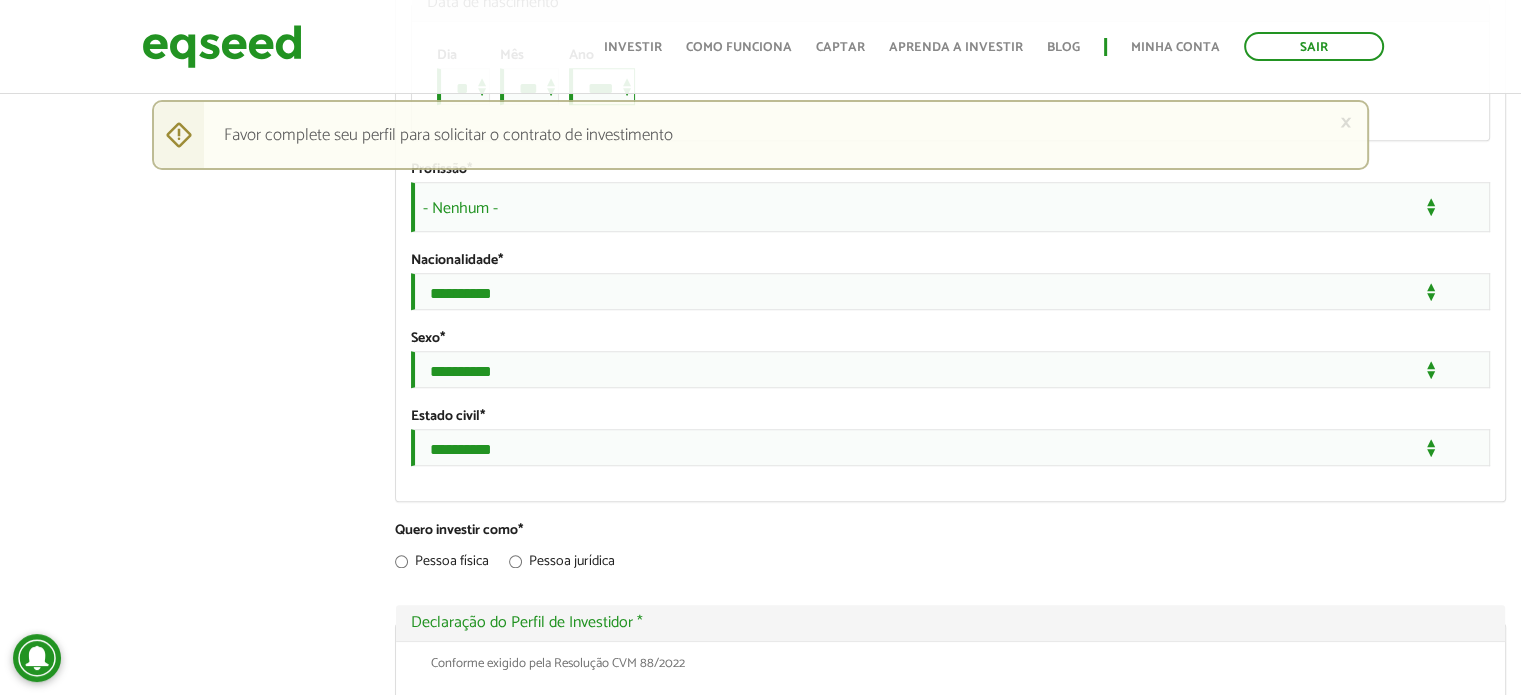 scroll, scrollTop: 1600, scrollLeft: 0, axis: vertical 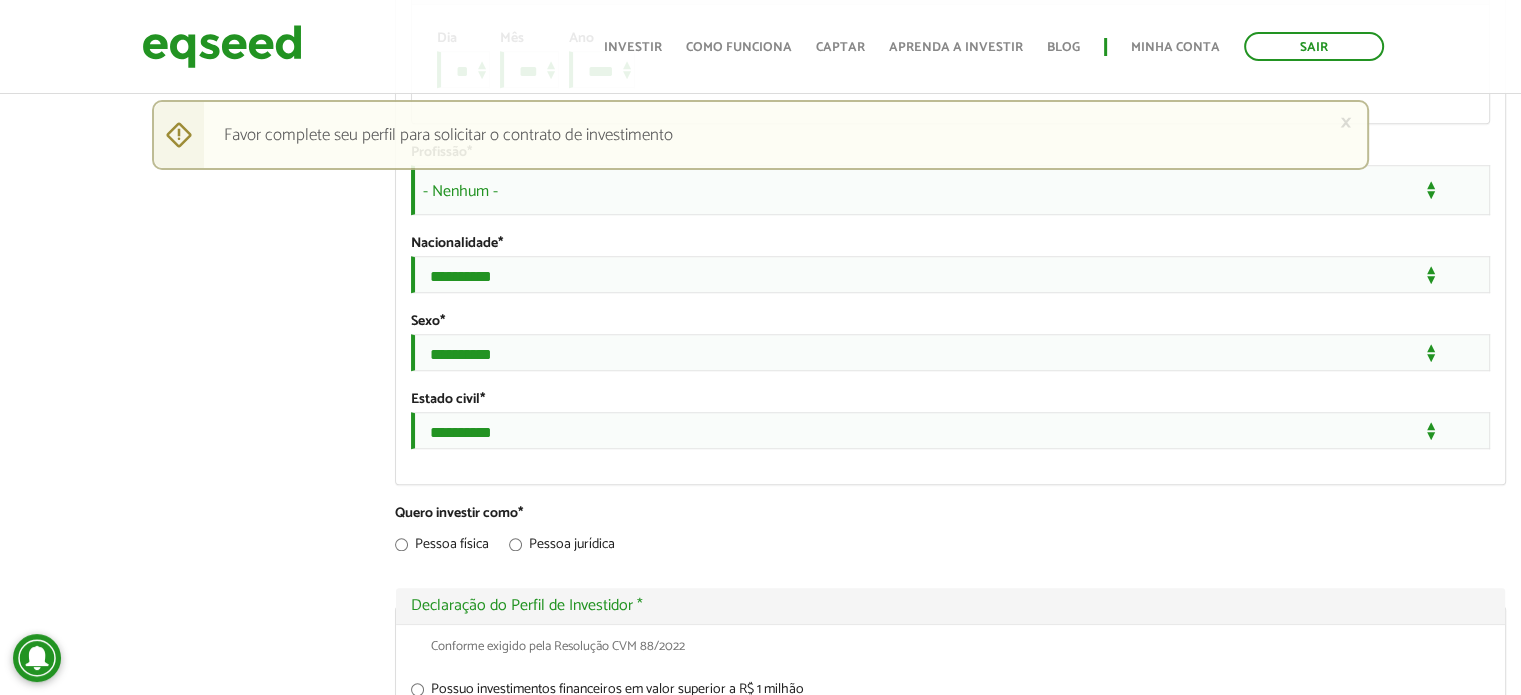 click on "- Nenhum -" at bounding box center (950, 190) 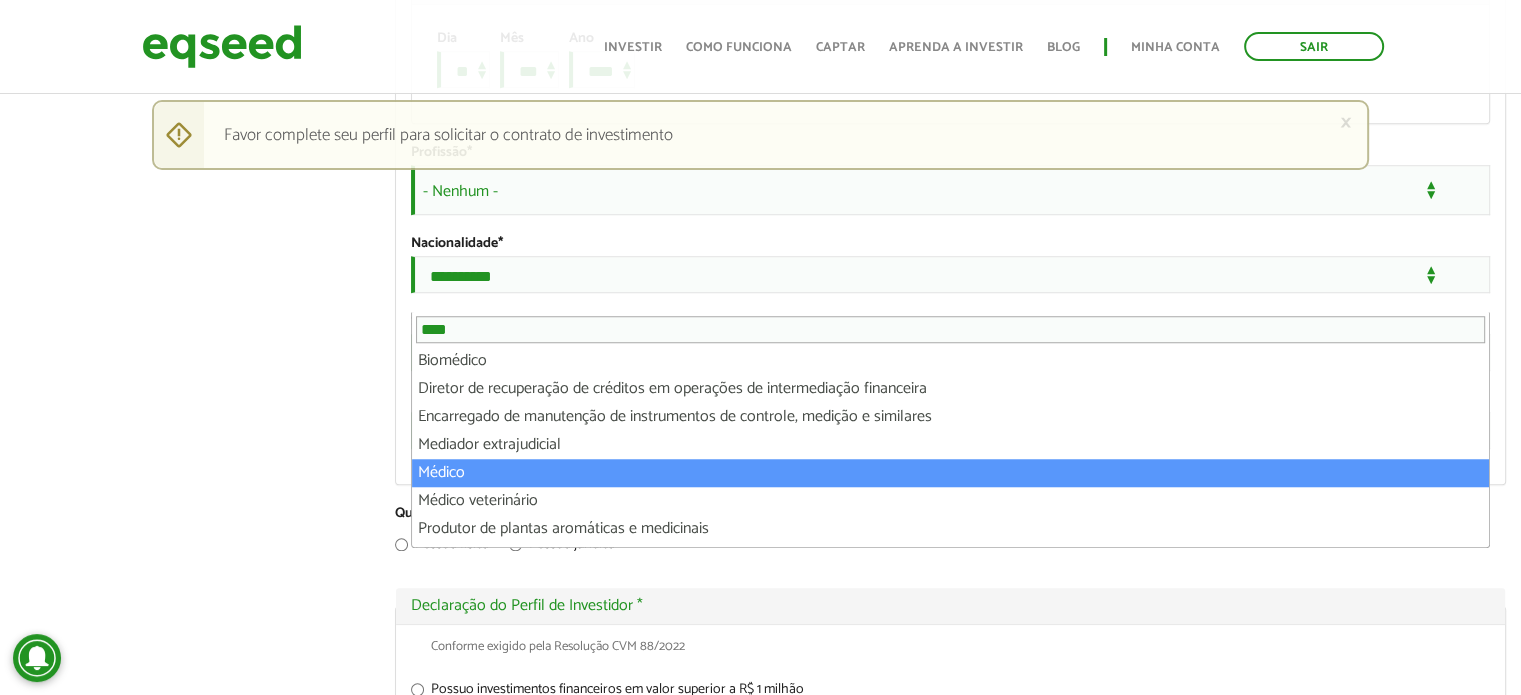 type on "****" 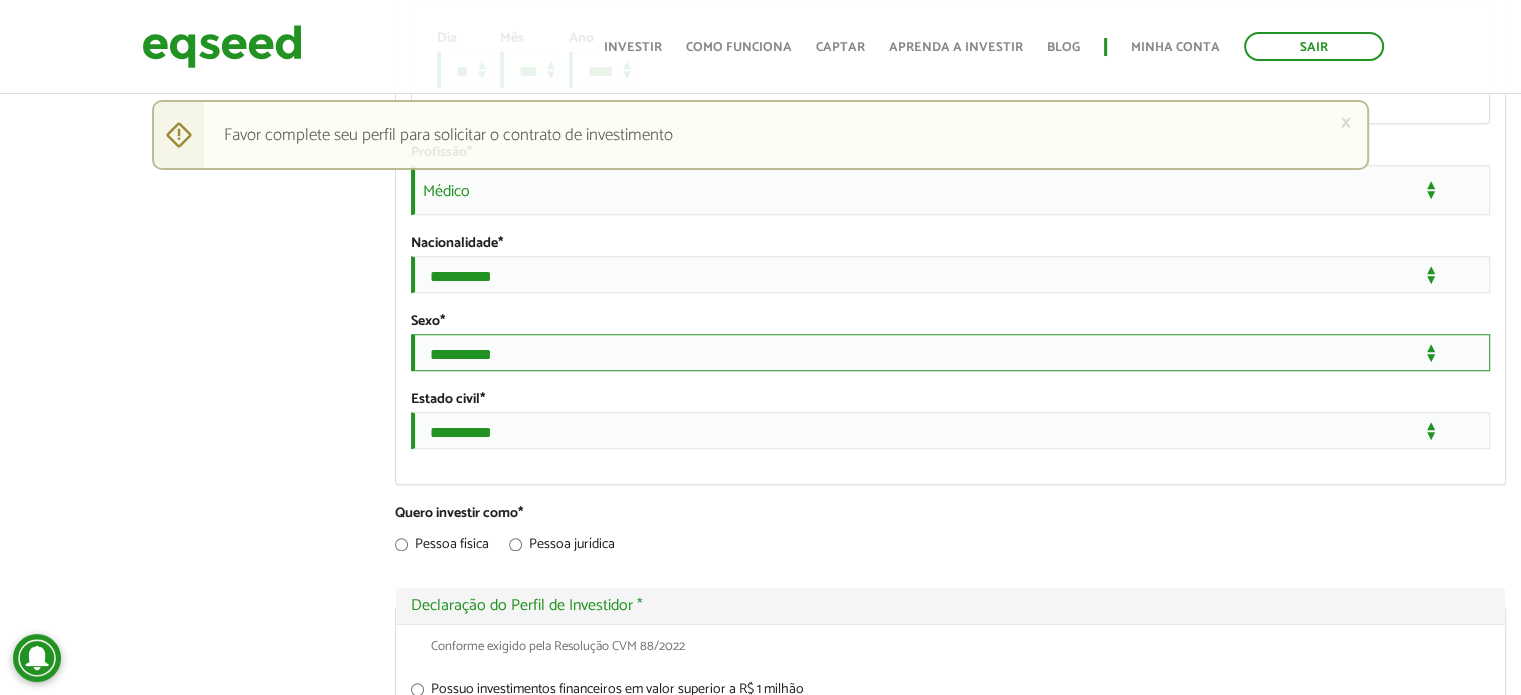 drag, startPoint x: 561, startPoint y: 462, endPoint x: 550, endPoint y: 474, distance: 16.27882 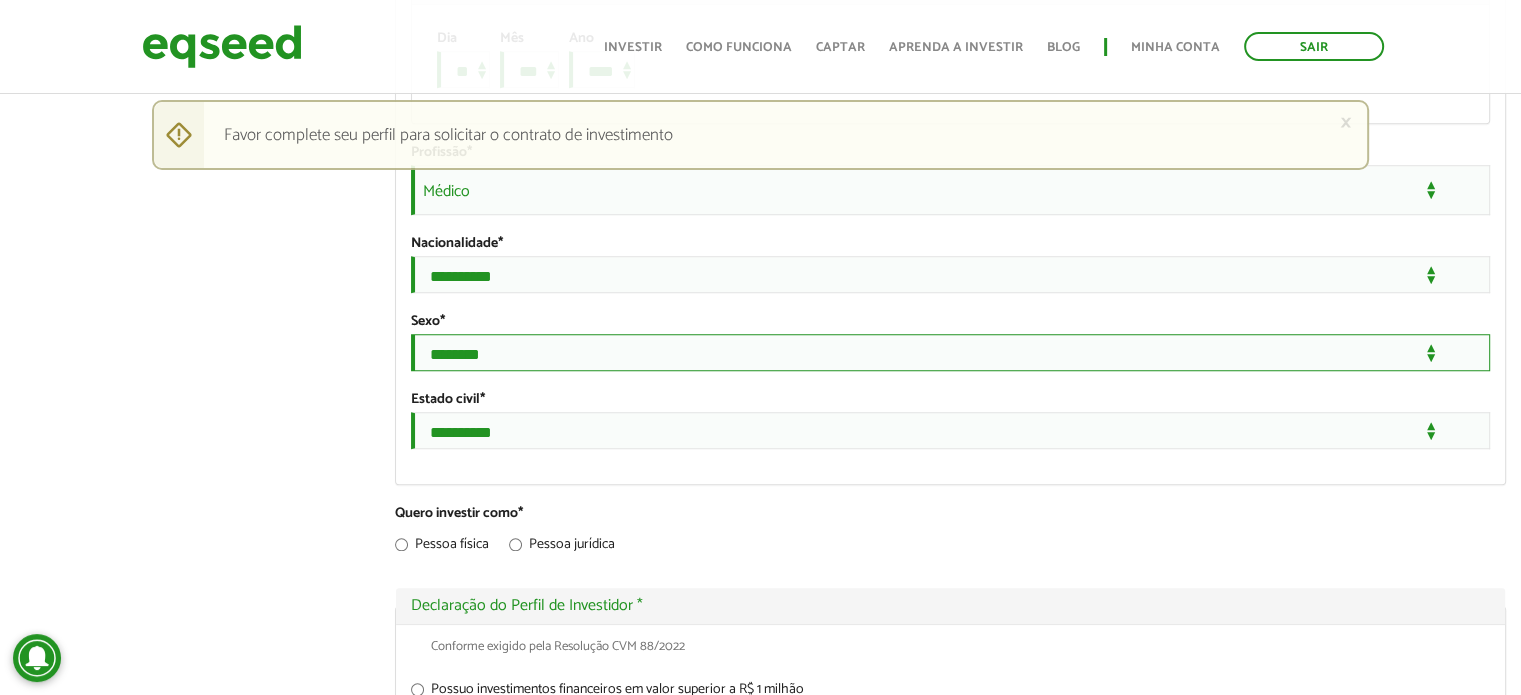 click on "**********" at bounding box center [950, 352] 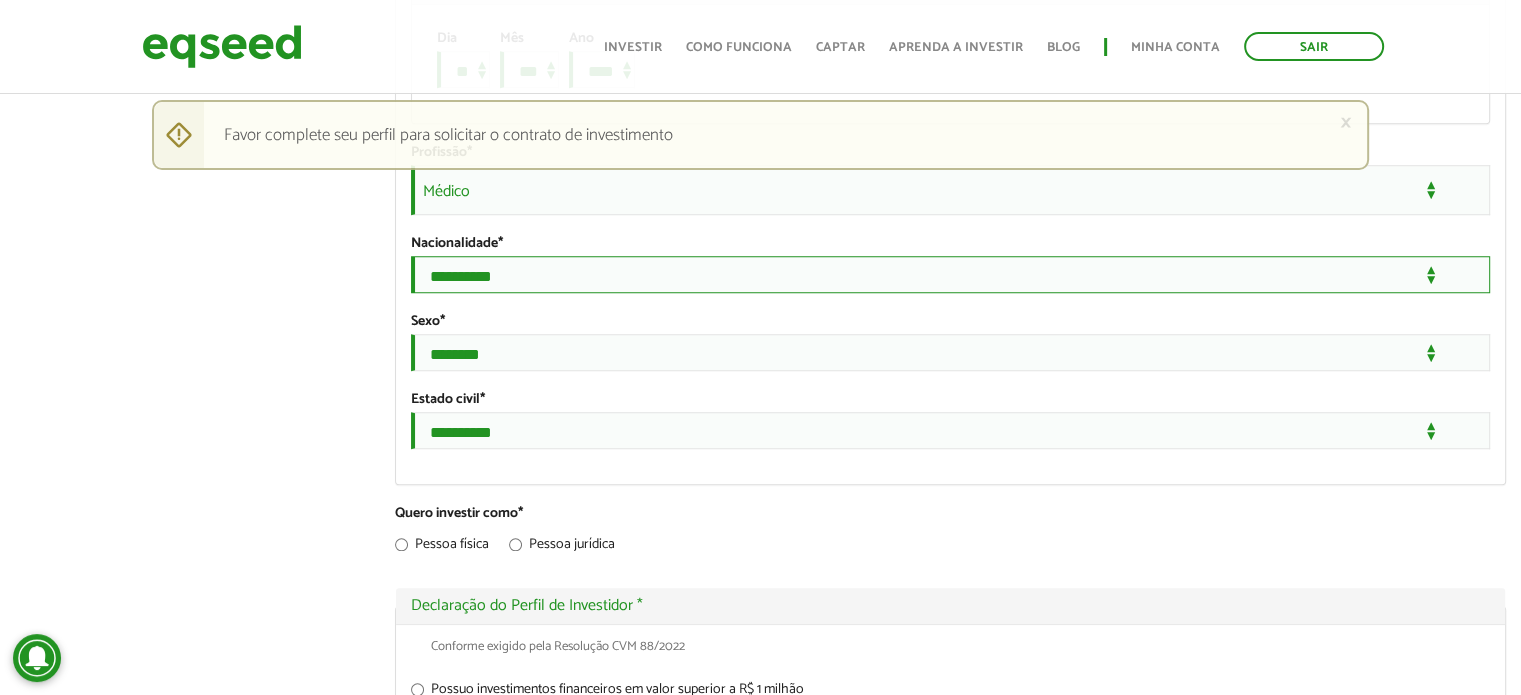 drag, startPoint x: 528, startPoint y: 364, endPoint x: 524, endPoint y: 385, distance: 21.377558 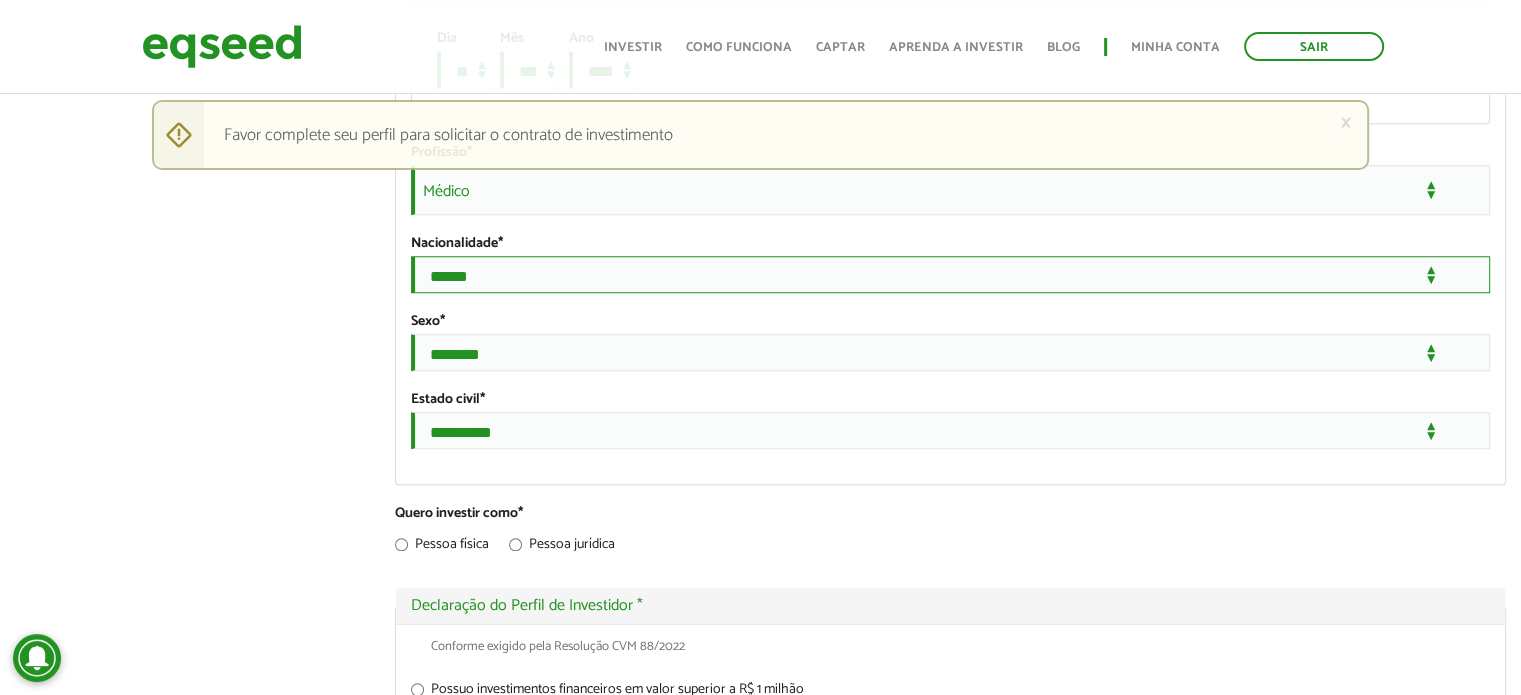 click on "**********" at bounding box center (950, 274) 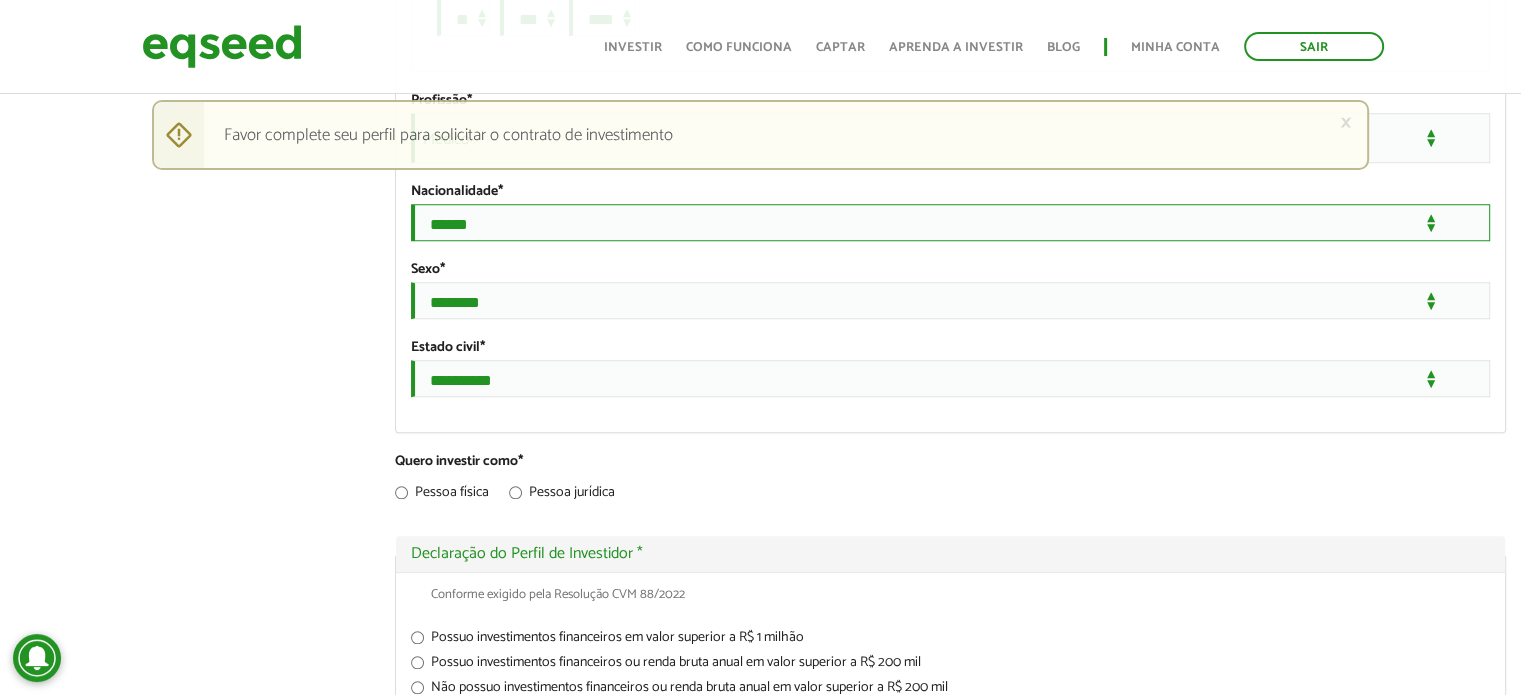 scroll, scrollTop: 1700, scrollLeft: 0, axis: vertical 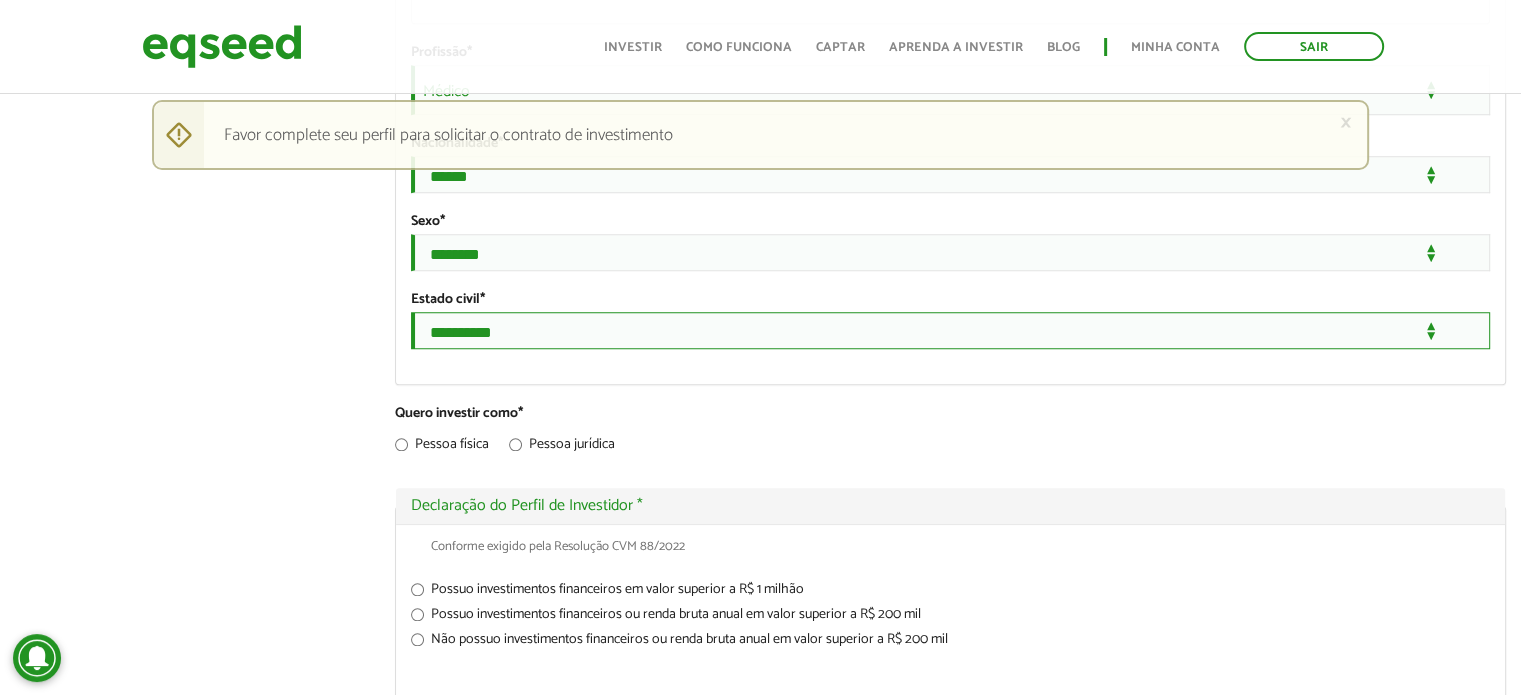 click on "**********" at bounding box center [950, 330] 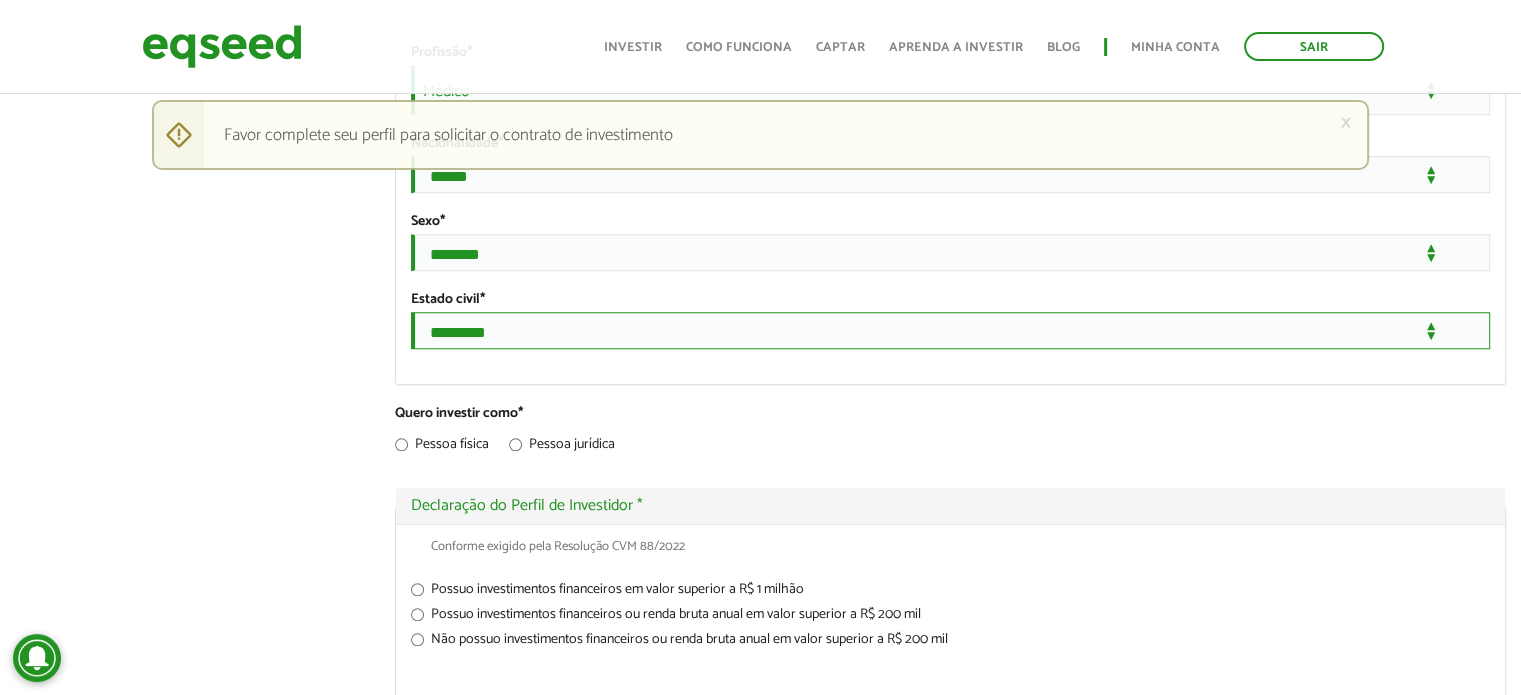 click on "**********" at bounding box center (950, 330) 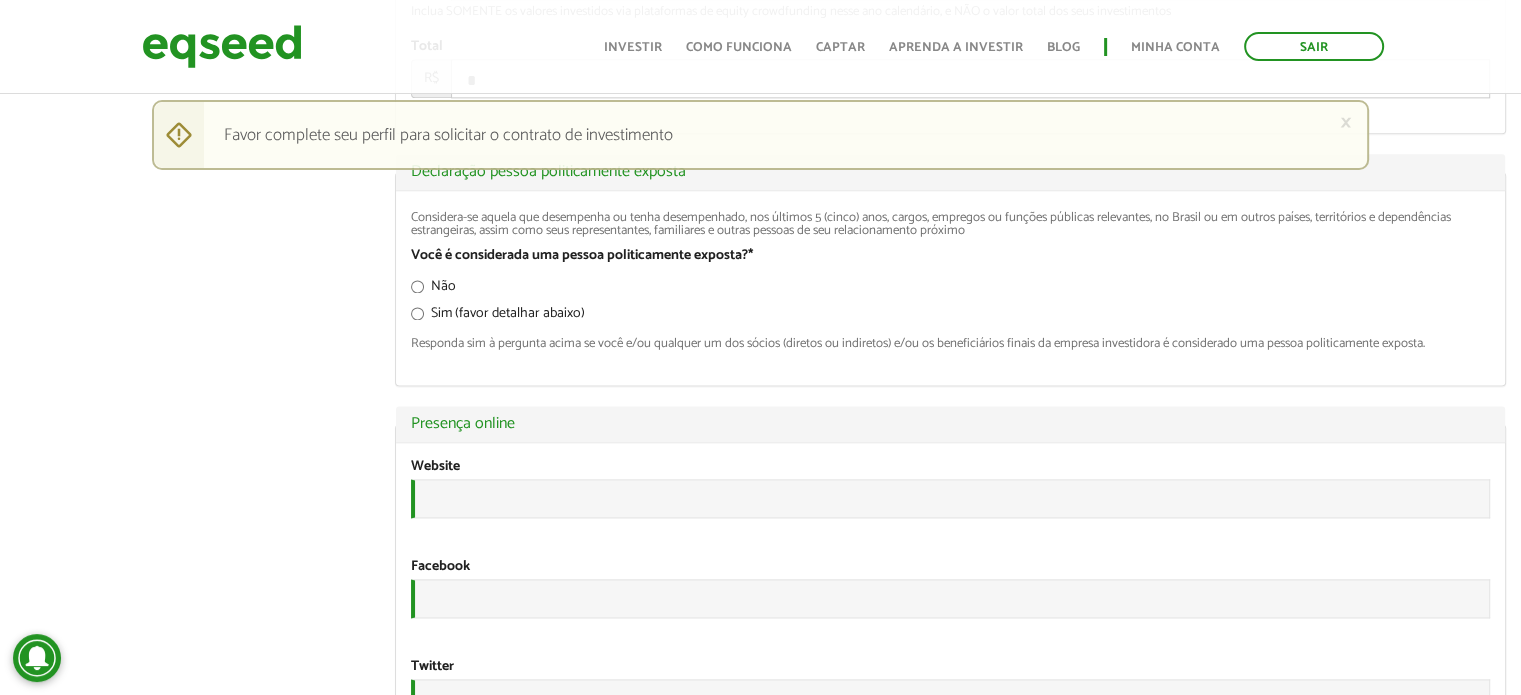 scroll, scrollTop: 2700, scrollLeft: 0, axis: vertical 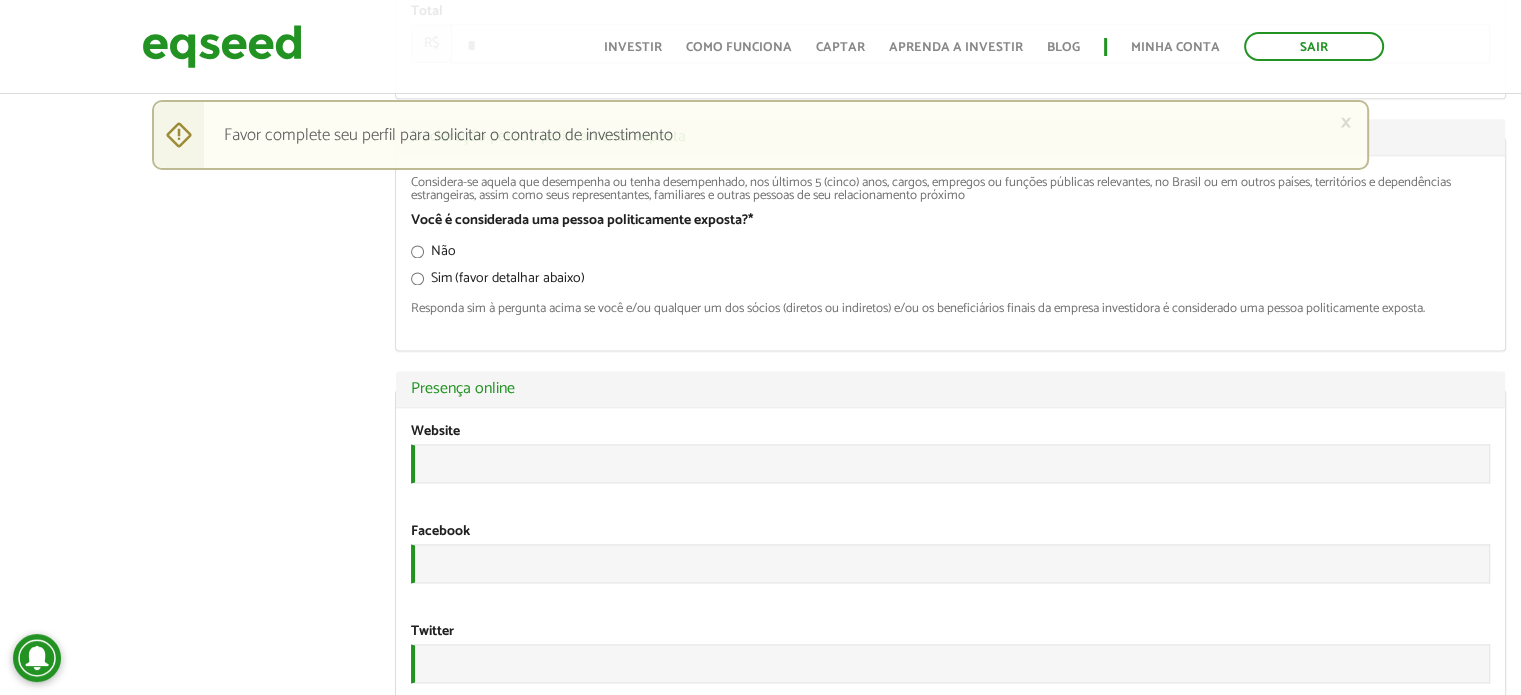 click on "Não" at bounding box center [433, 255] 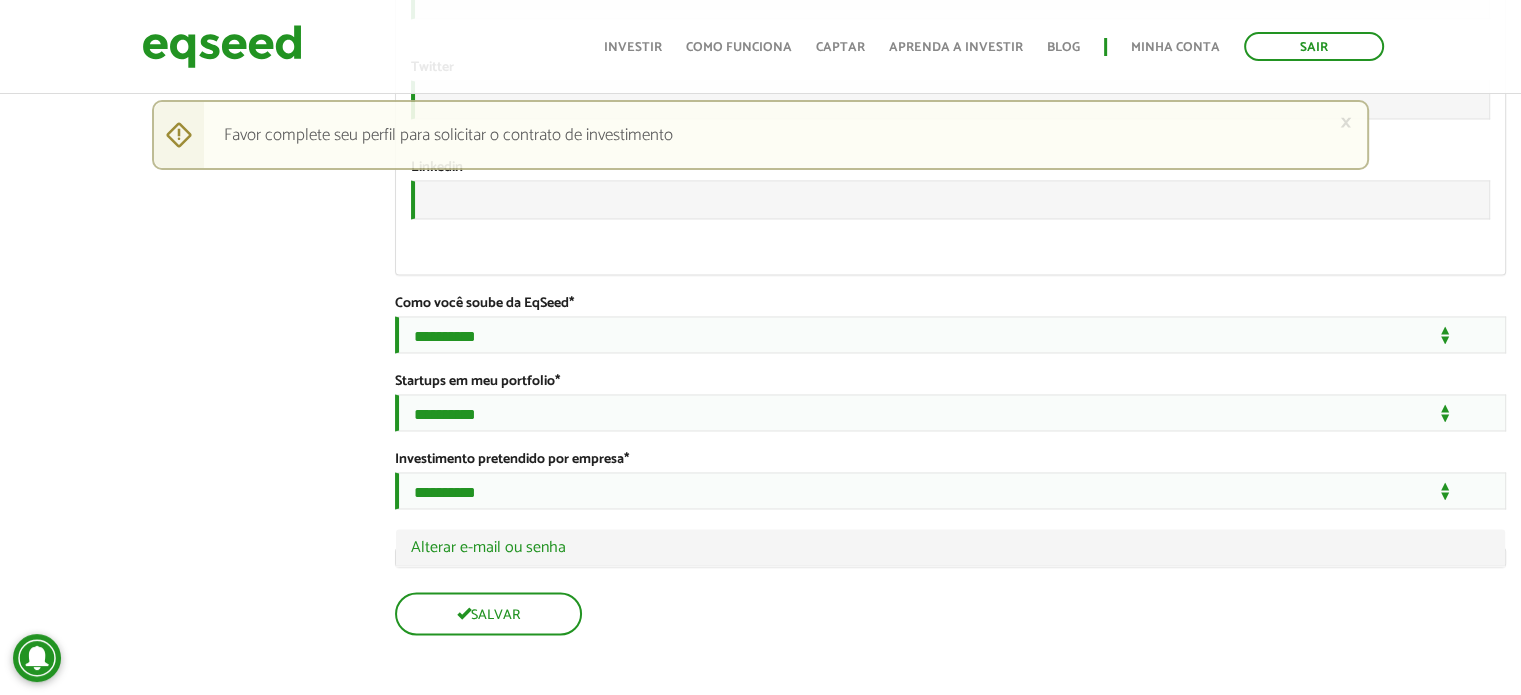 scroll, scrollTop: 3400, scrollLeft: 0, axis: vertical 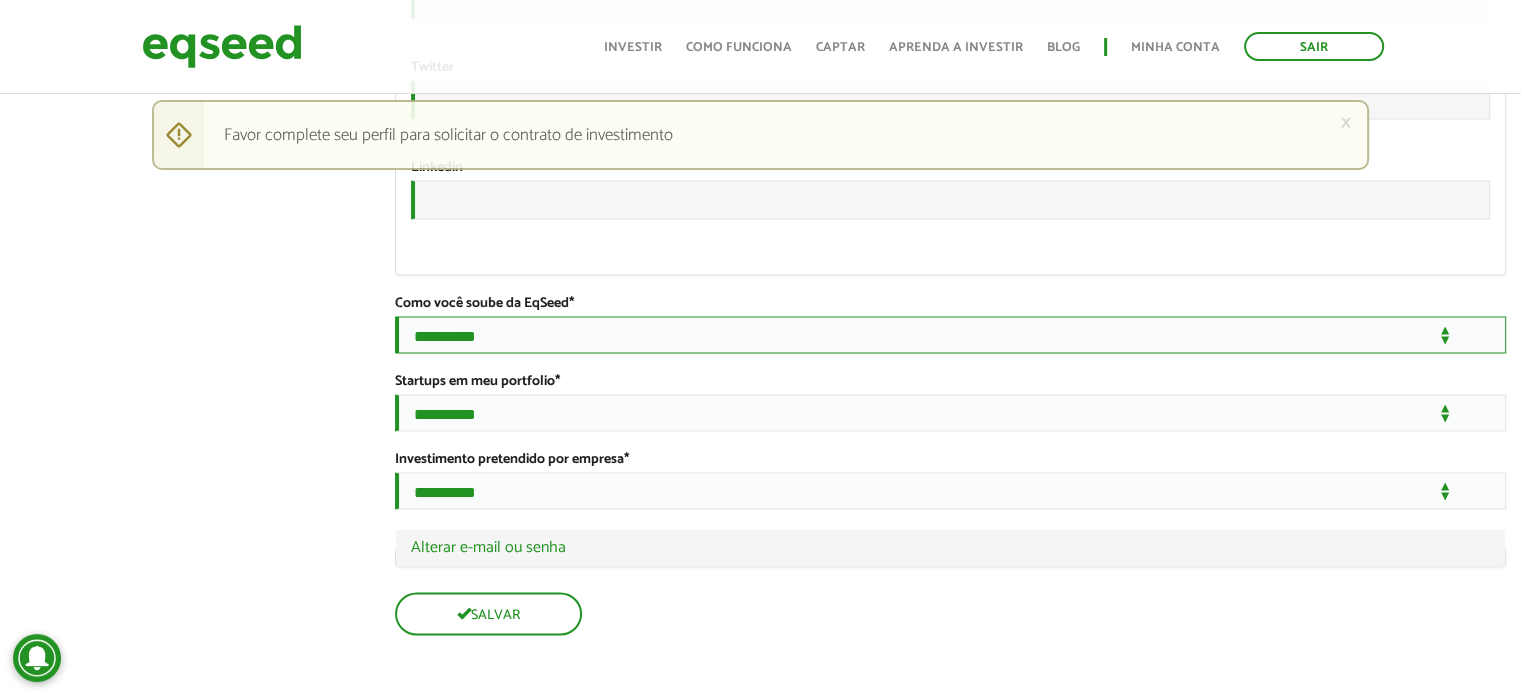 click on "**********" at bounding box center (950, 334) 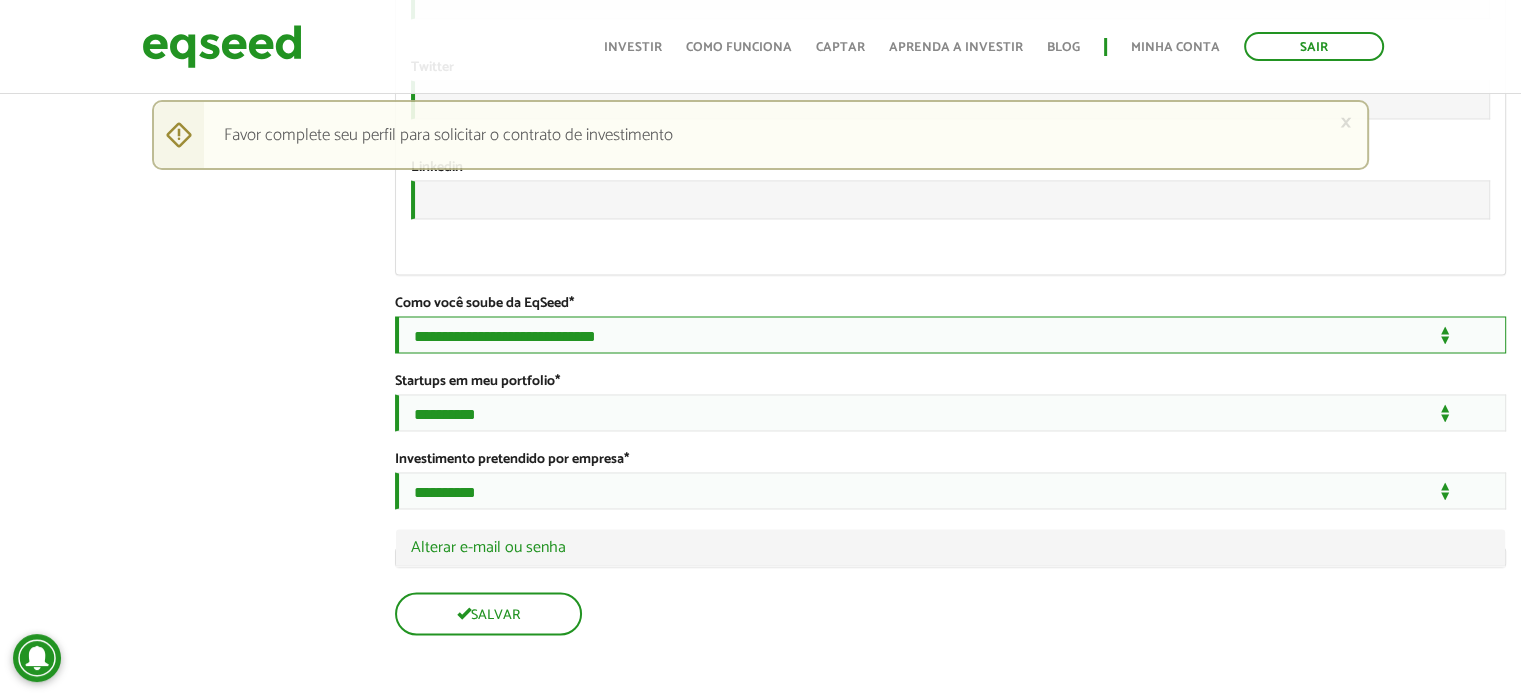click on "**********" at bounding box center (950, 334) 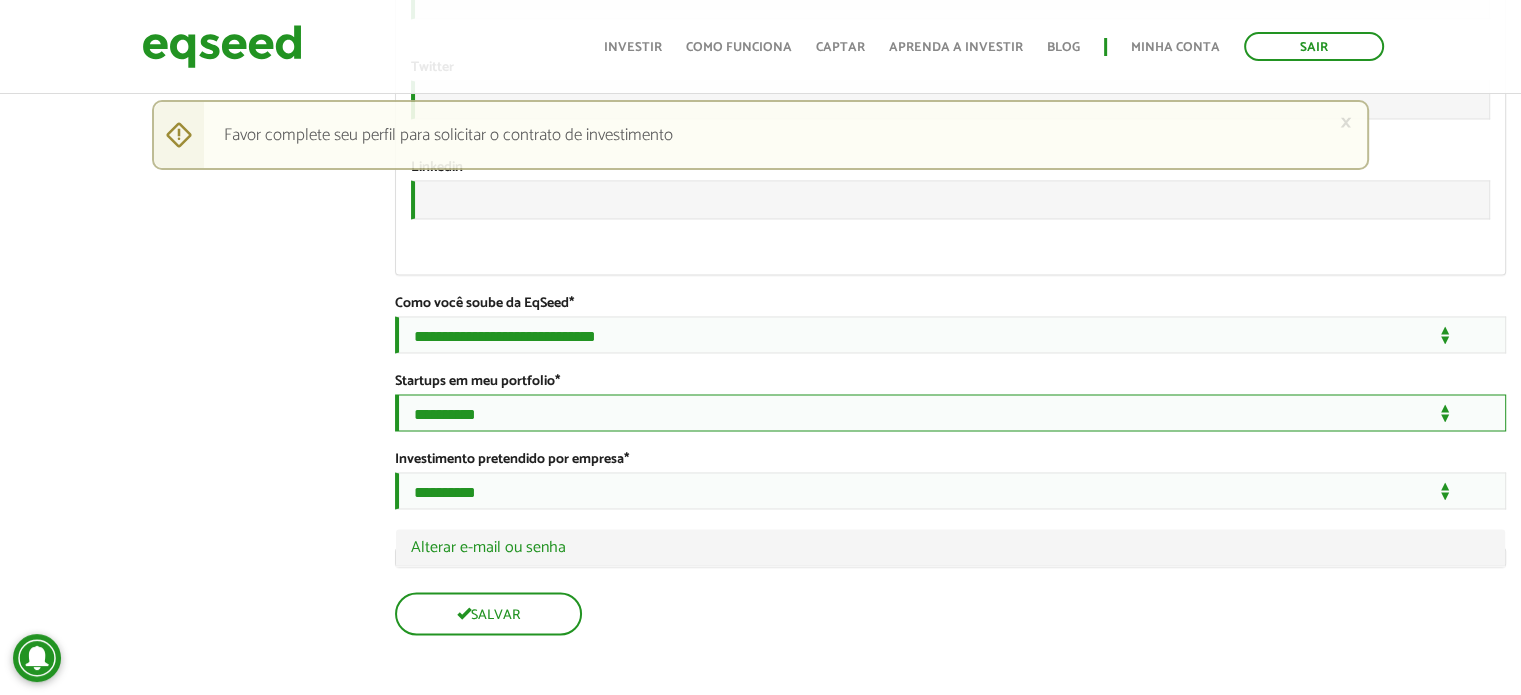 click on "**********" at bounding box center (950, 412) 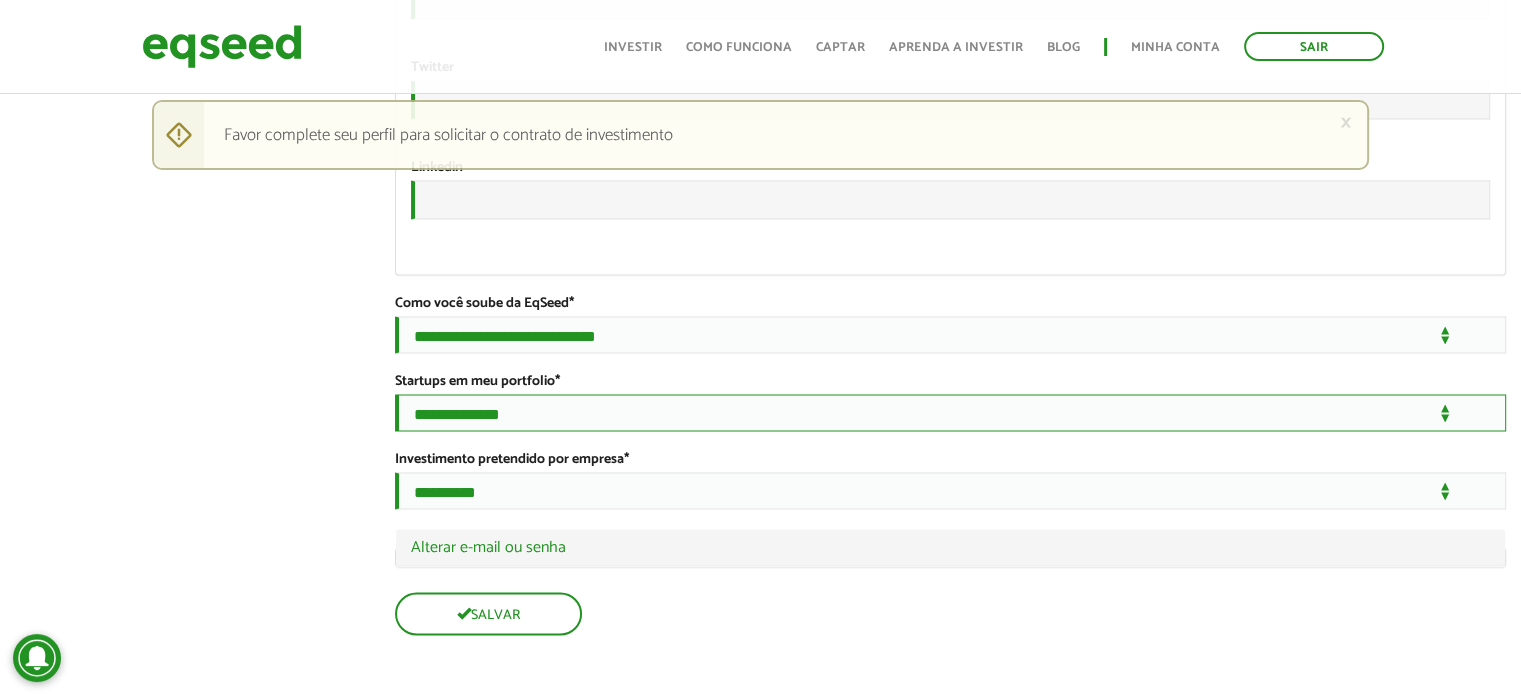 click on "**********" at bounding box center [950, 412] 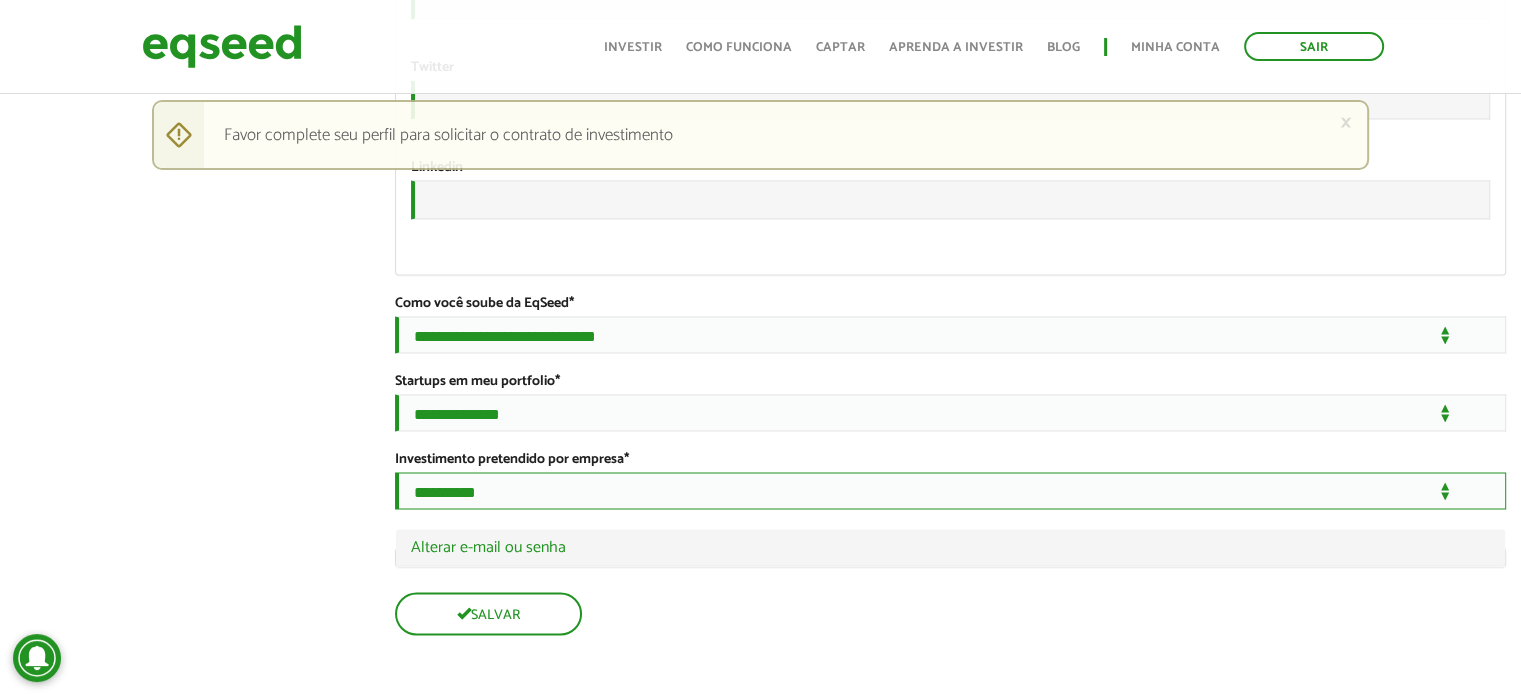 click on "**********" at bounding box center [950, 490] 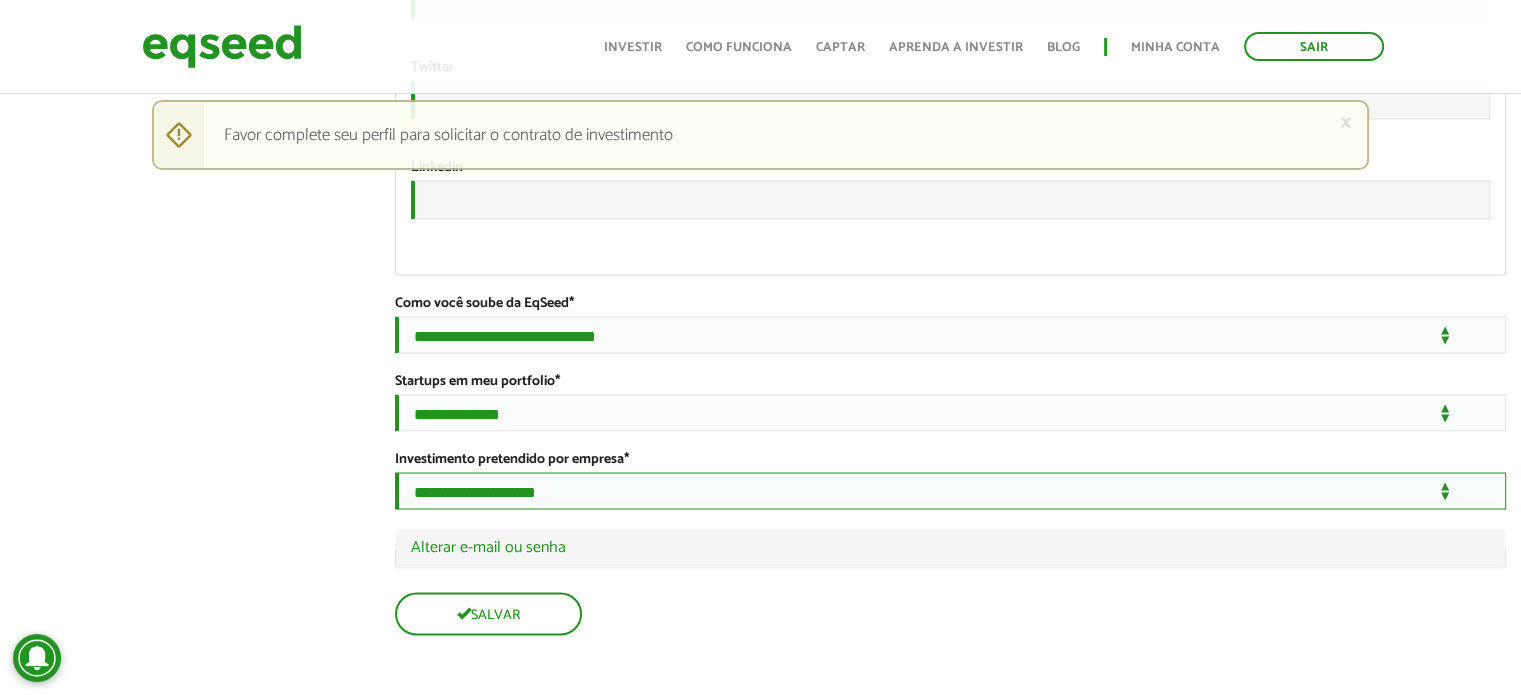 click on "**********" at bounding box center (950, 490) 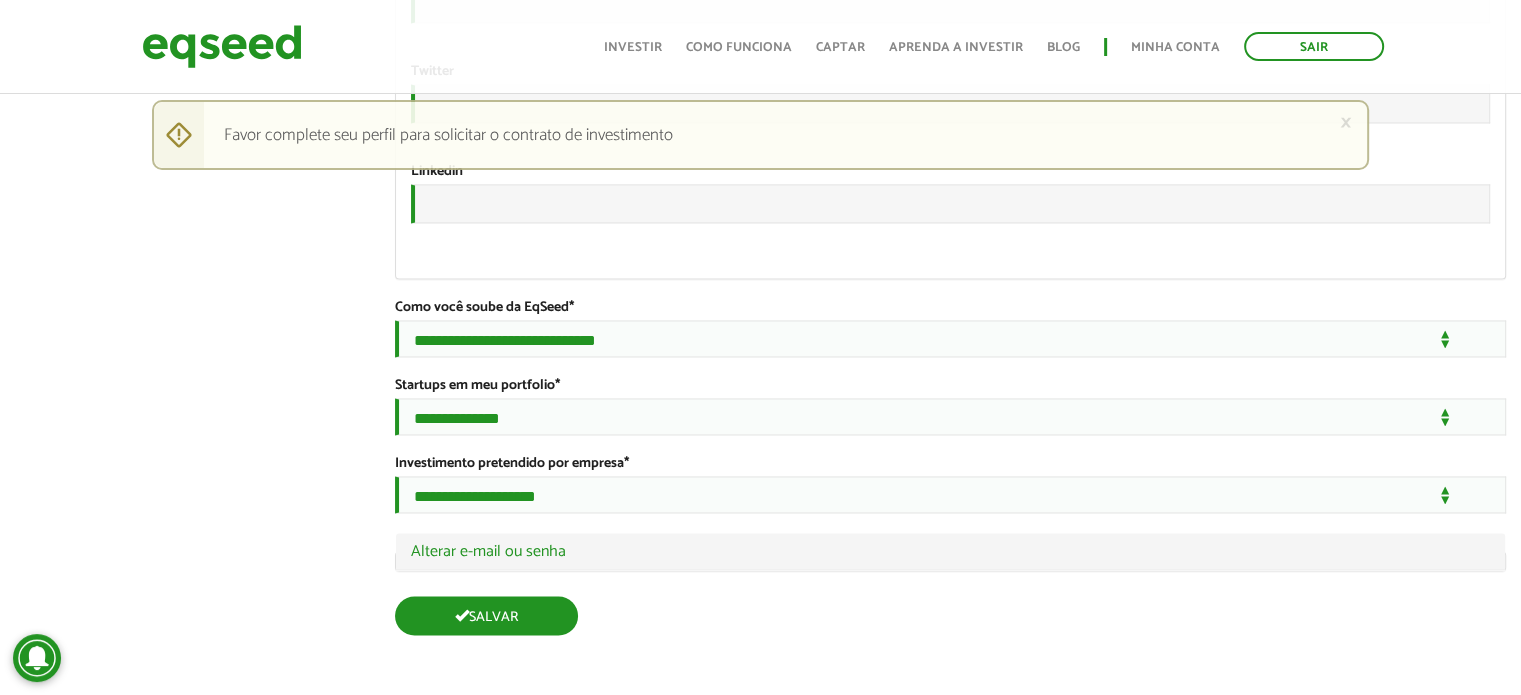 click on "Salvar" at bounding box center [486, 615] 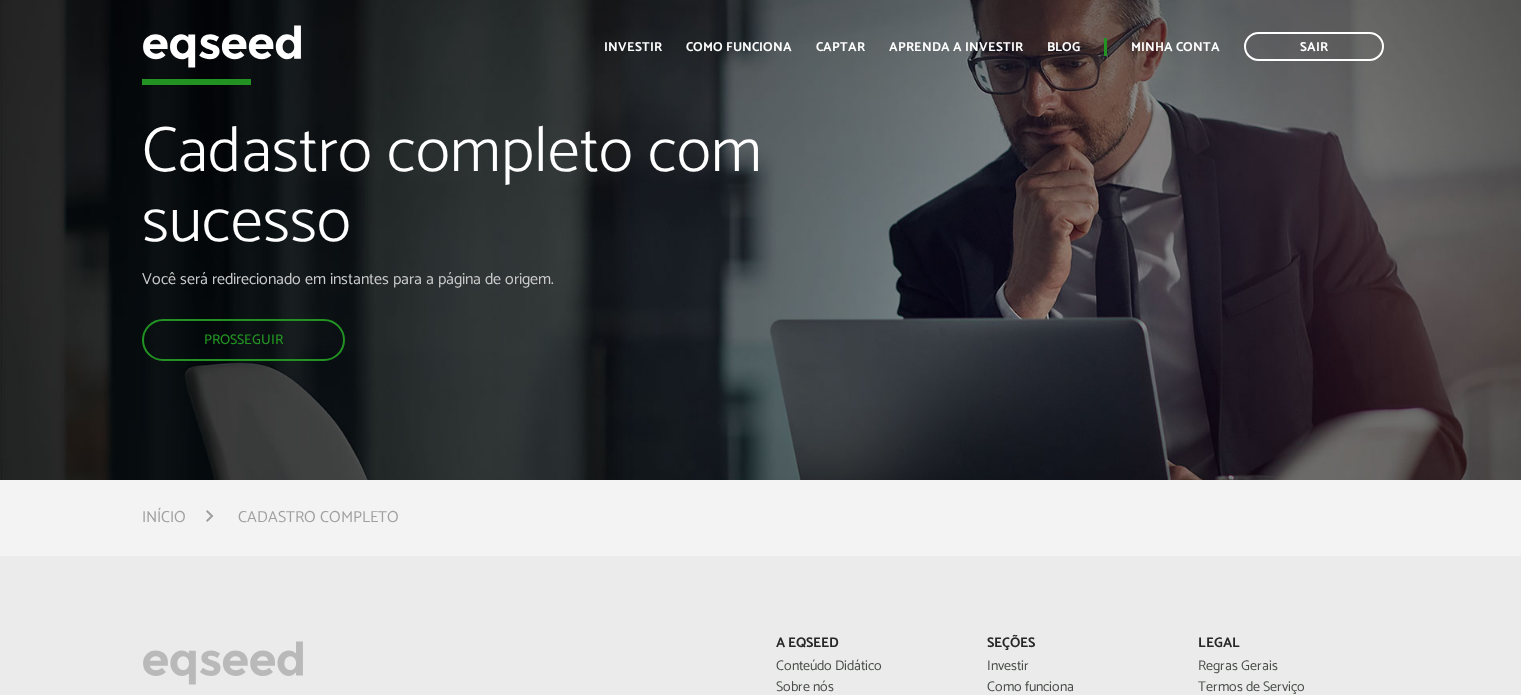 scroll, scrollTop: 0, scrollLeft: 0, axis: both 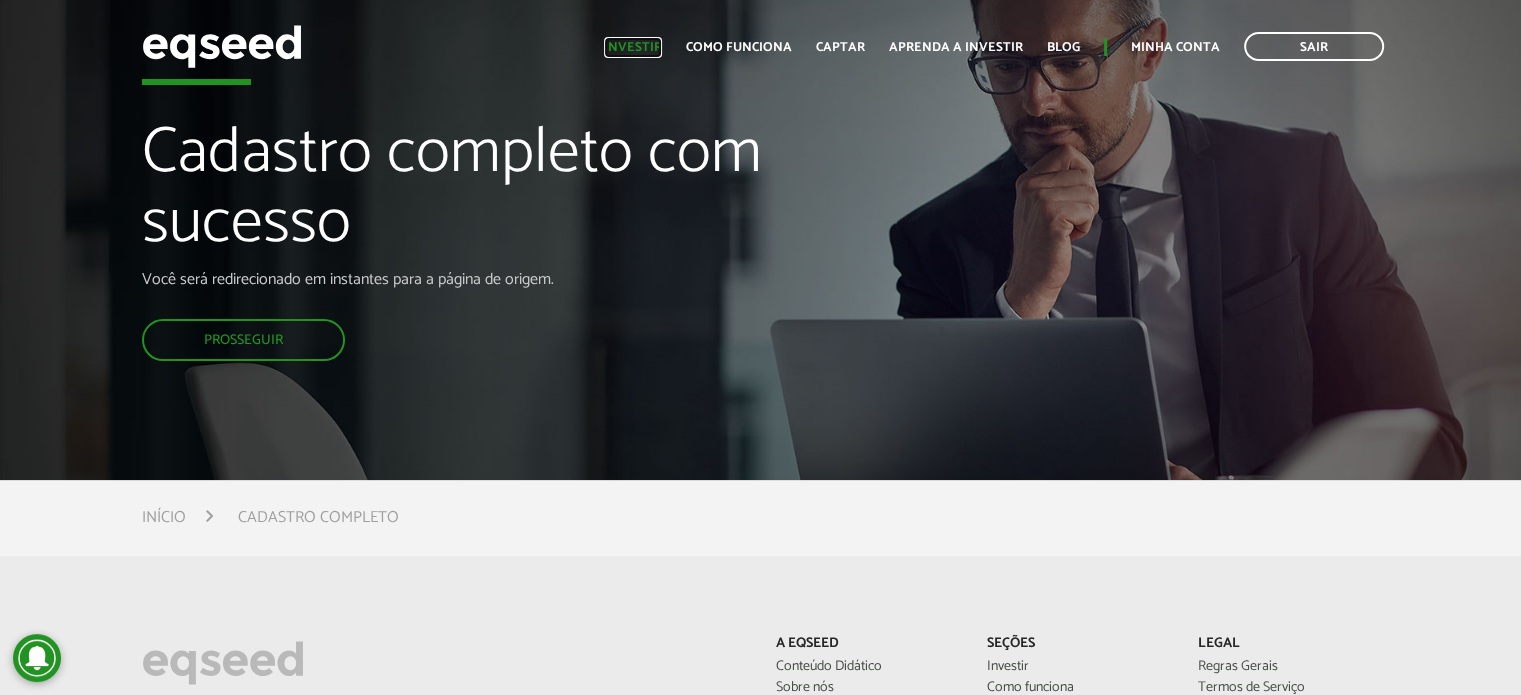 click on "Investir" at bounding box center (633, 47) 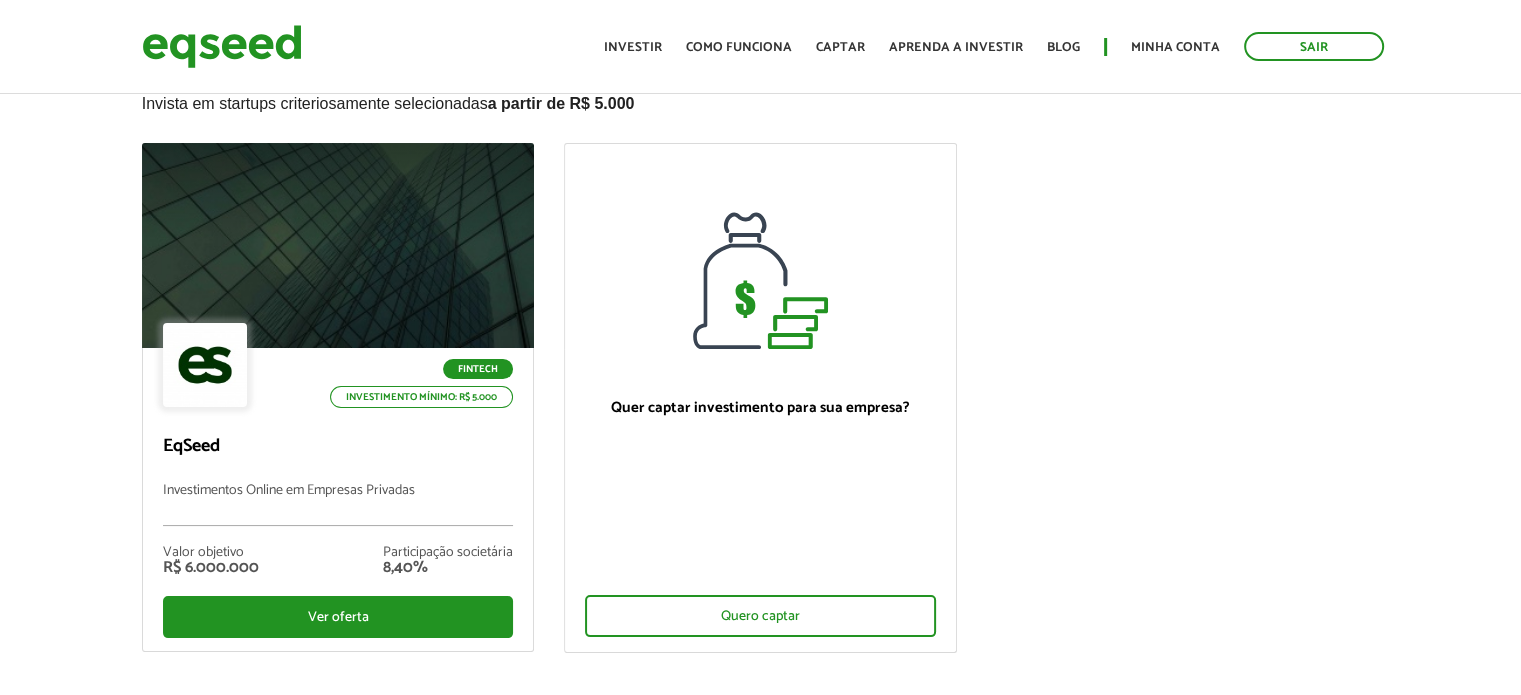 scroll, scrollTop: 297, scrollLeft: 0, axis: vertical 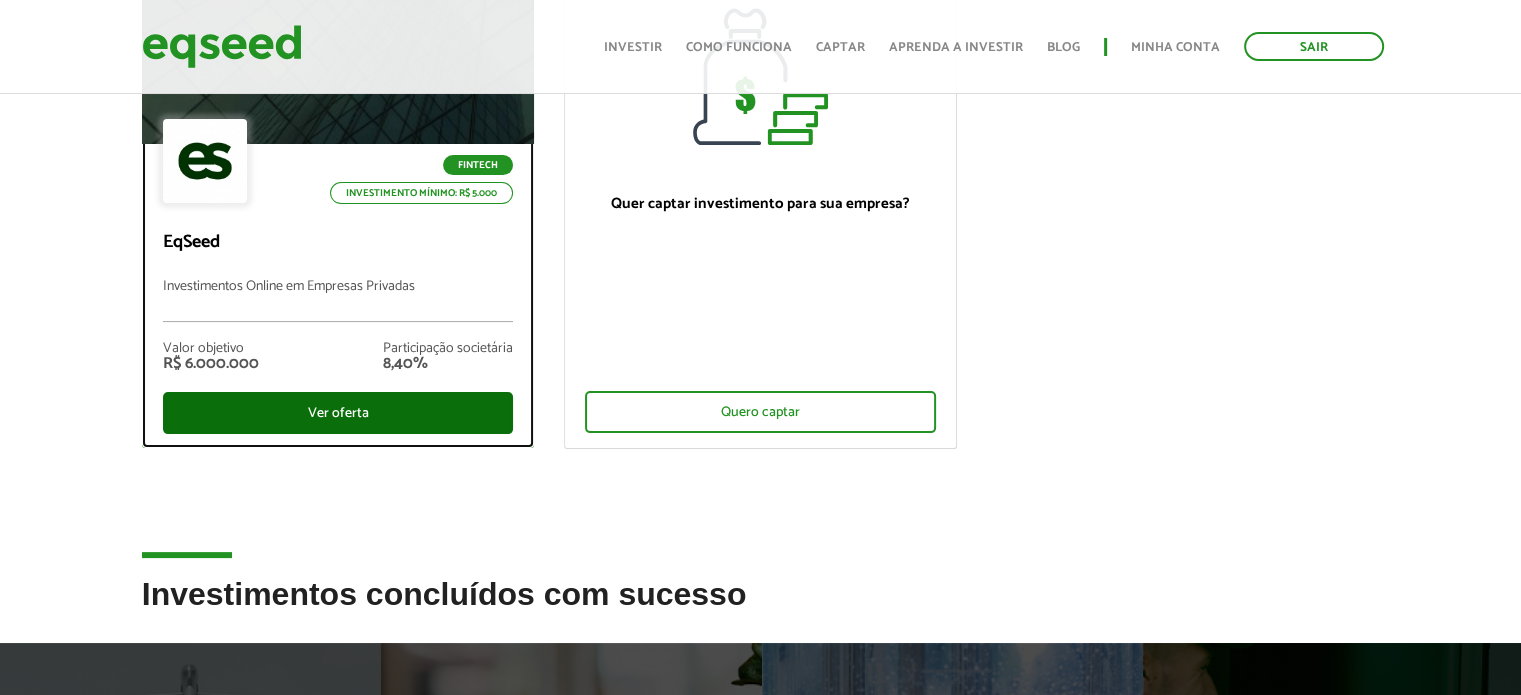 click on "Ver oferta" at bounding box center (338, 413) 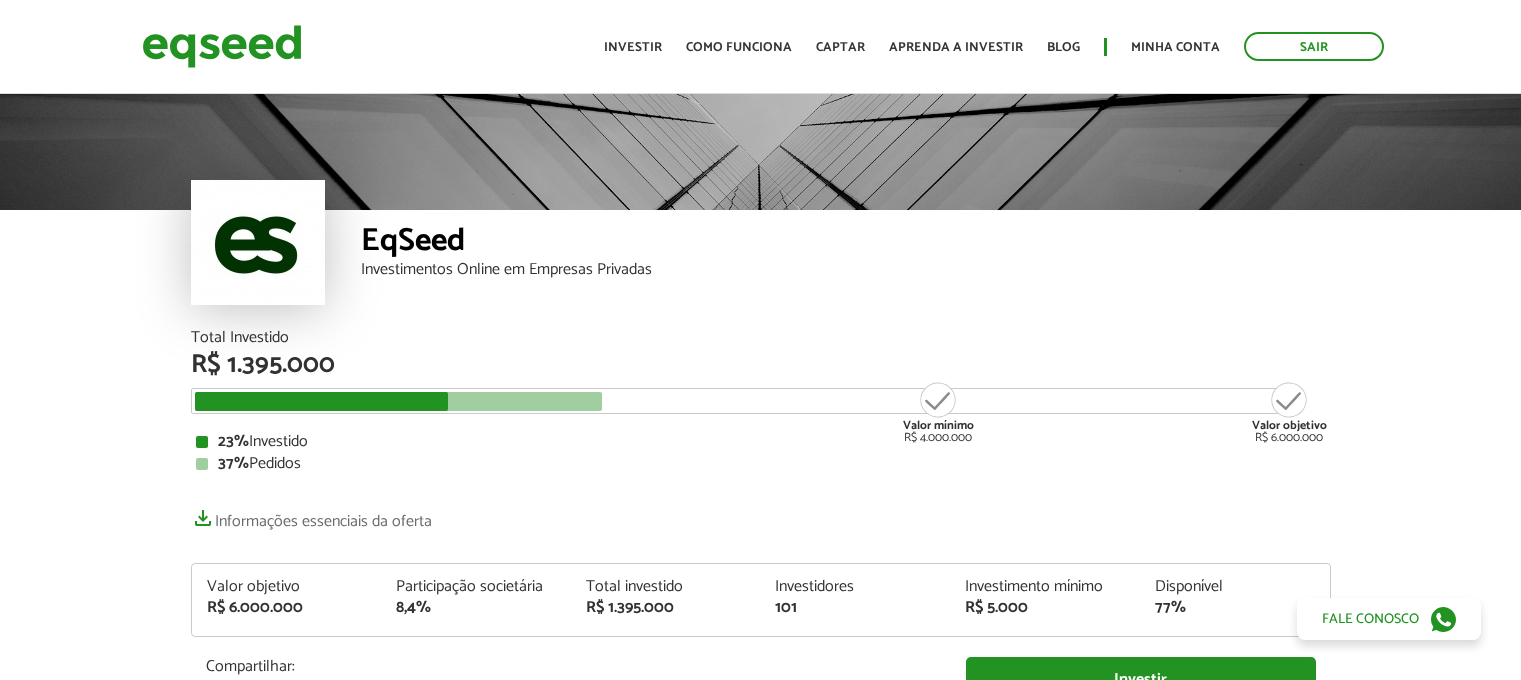 scroll, scrollTop: 0, scrollLeft: 0, axis: both 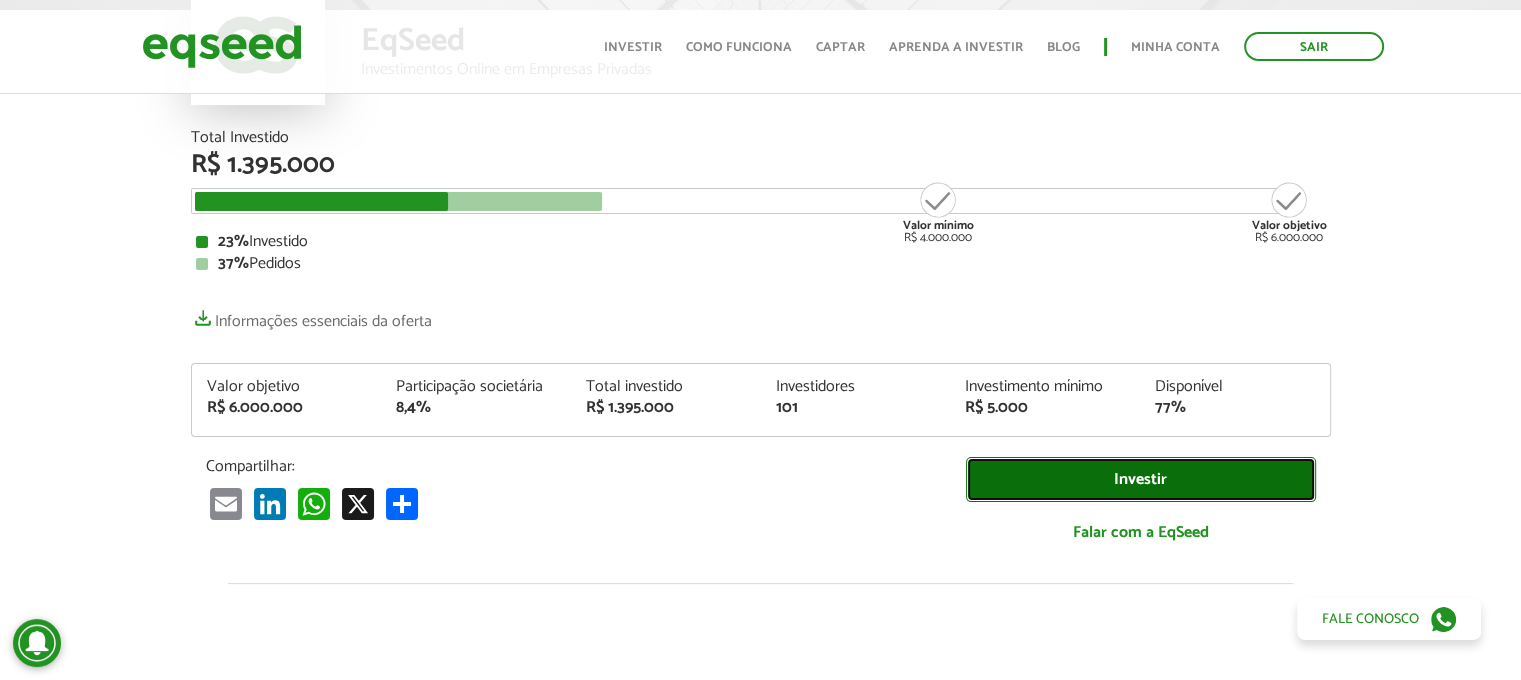 click on "Investir" at bounding box center [1141, 479] 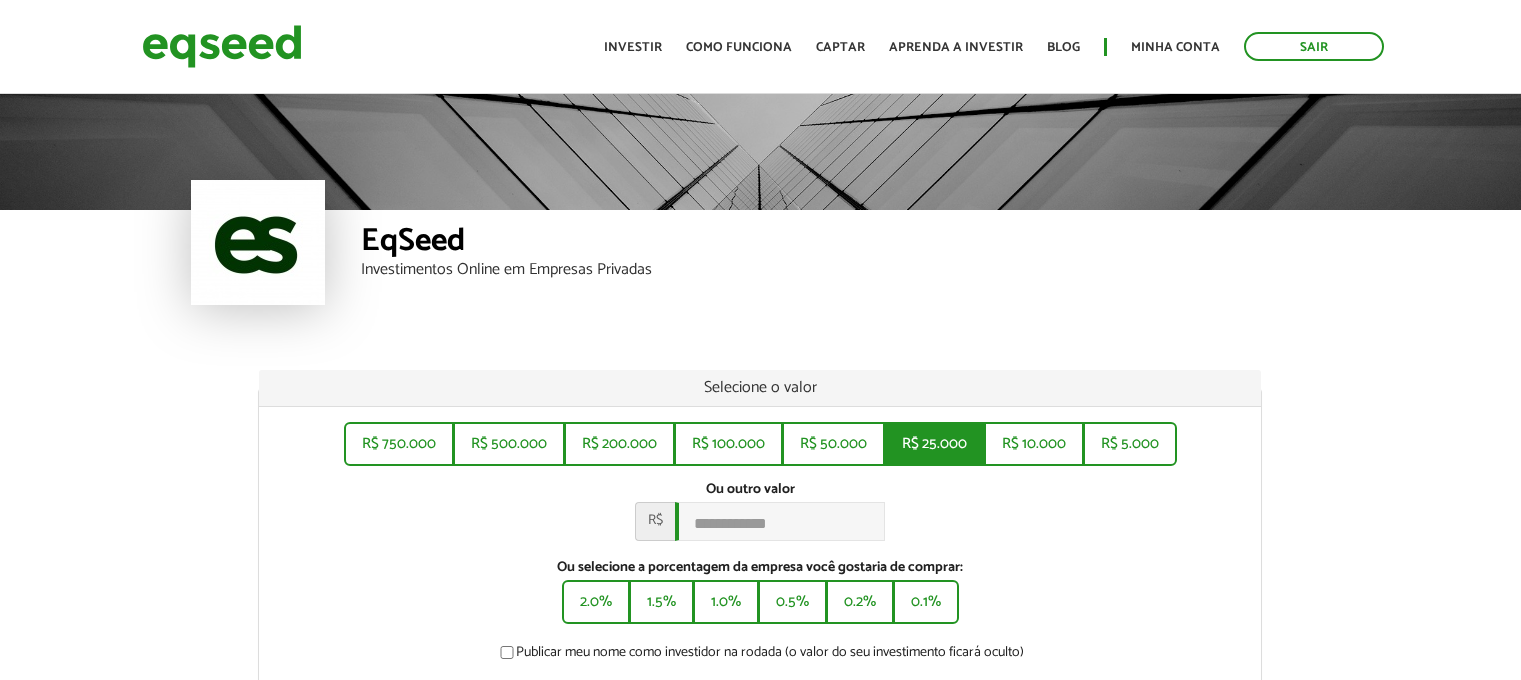 scroll, scrollTop: 0, scrollLeft: 0, axis: both 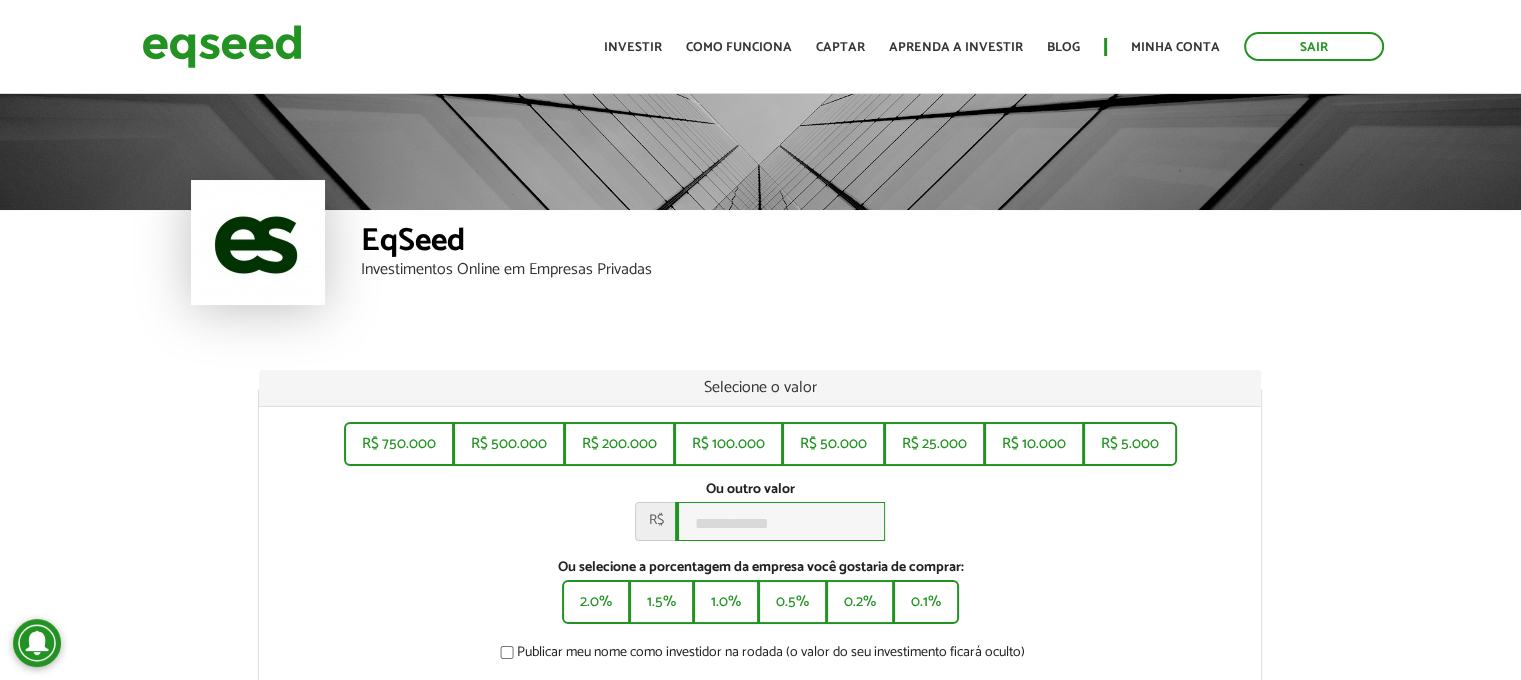 click on "Ou outro valor  *" at bounding box center [780, 521] 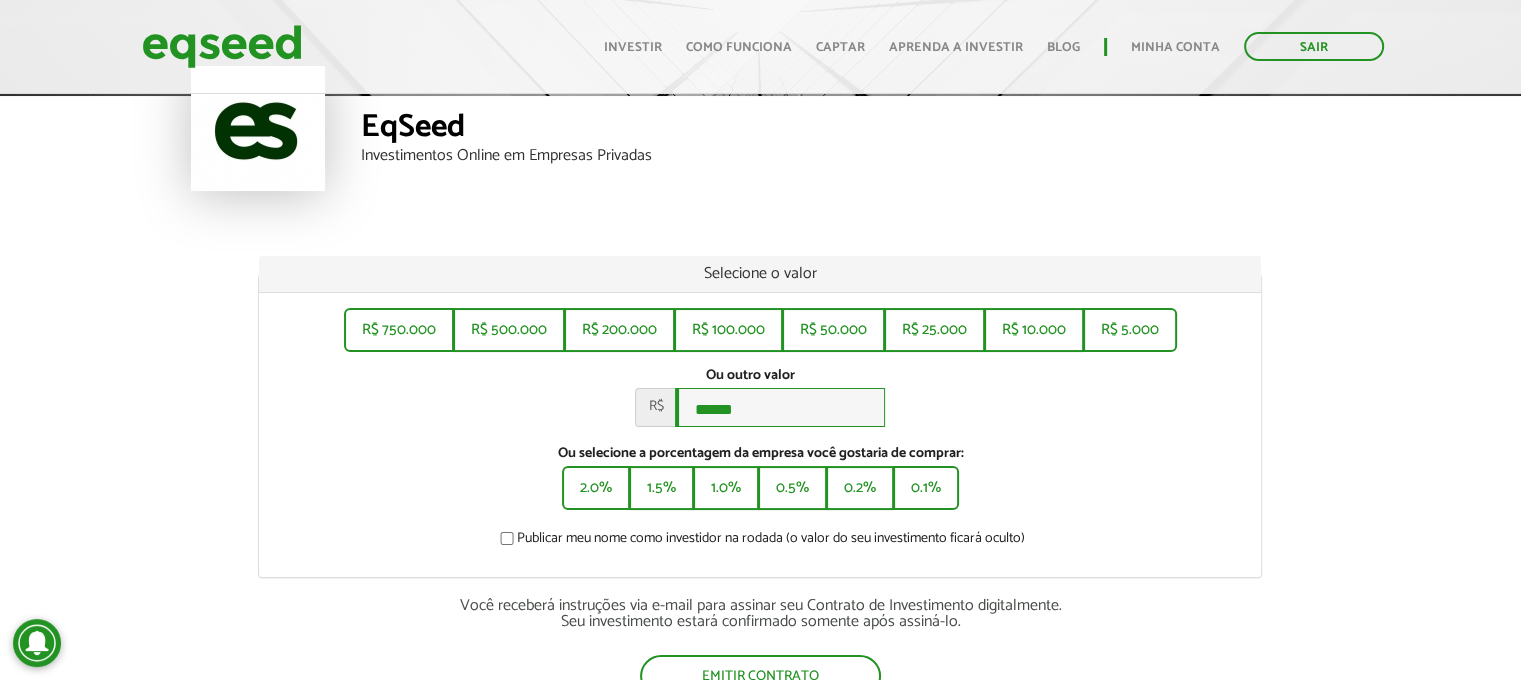 scroll, scrollTop: 200, scrollLeft: 0, axis: vertical 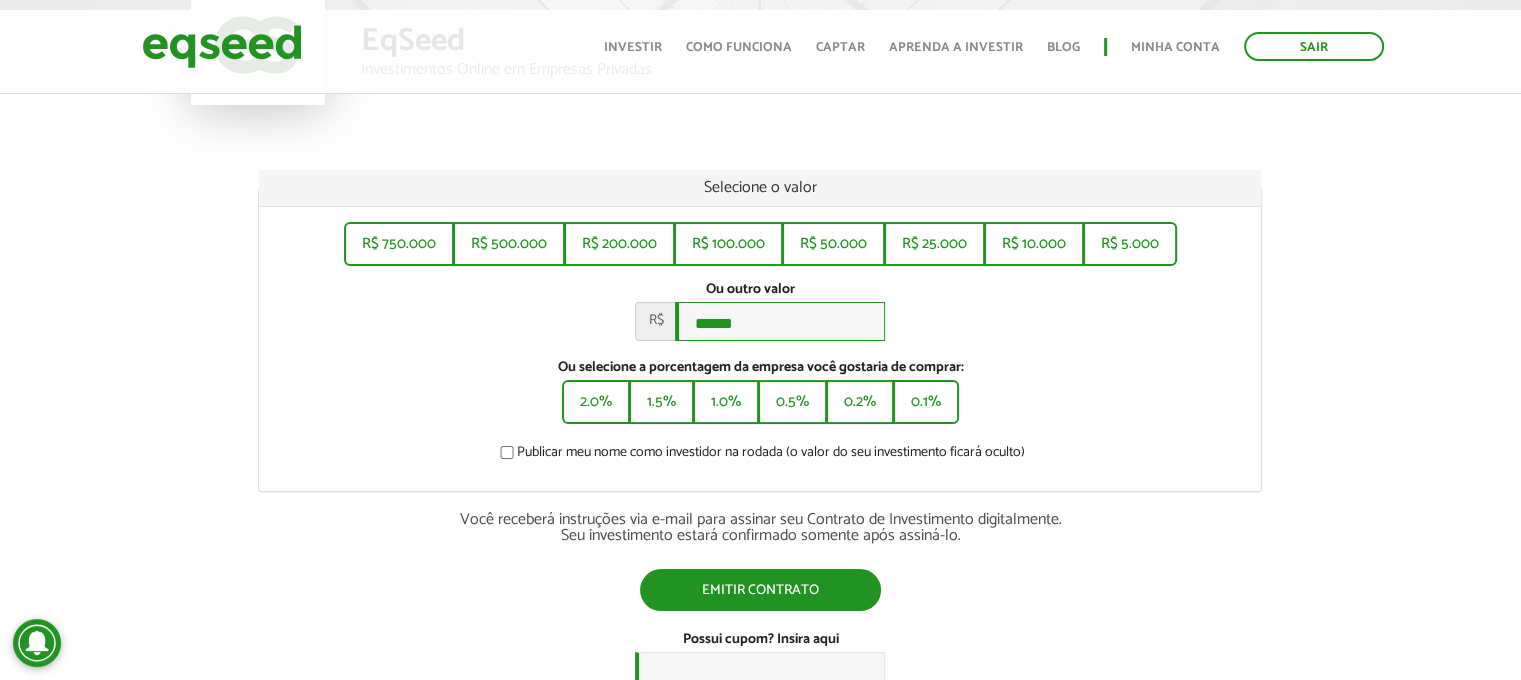 type on "******" 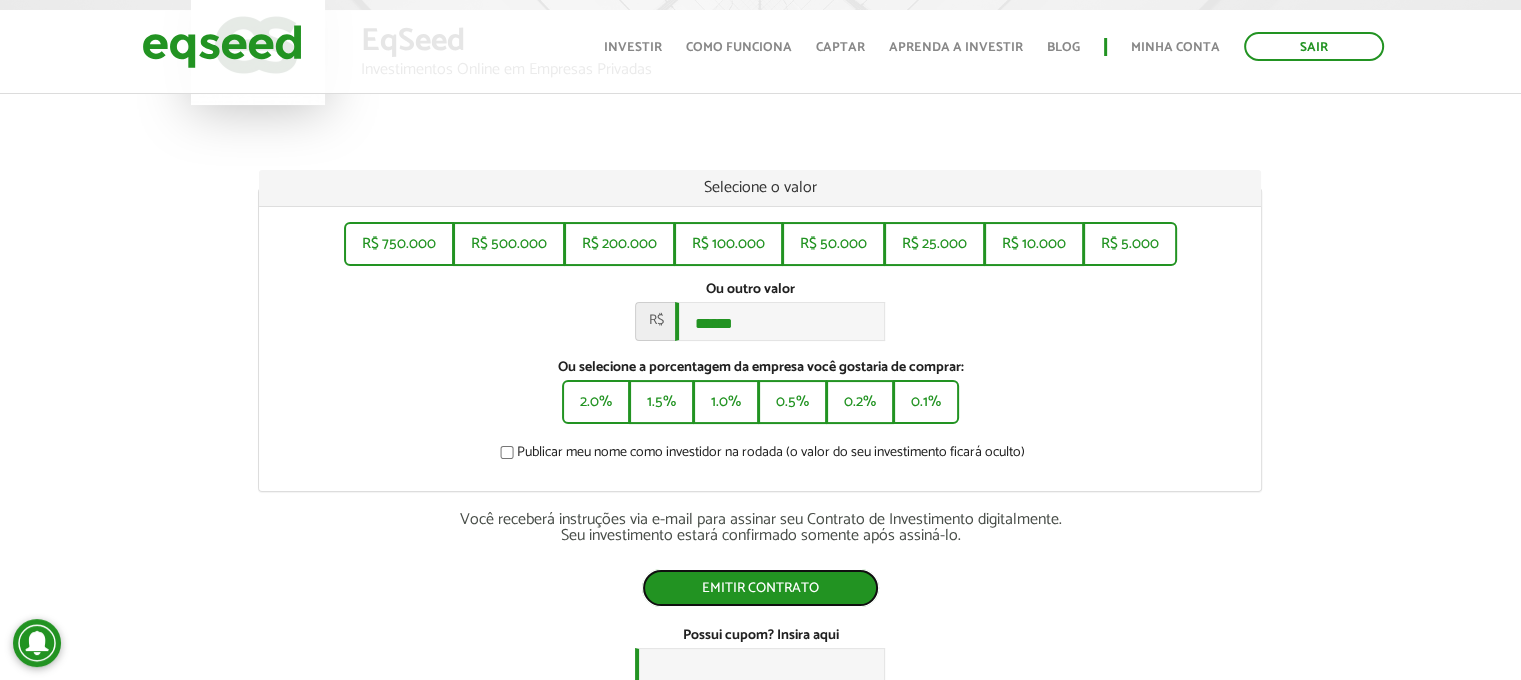 click on "Emitir contrato" at bounding box center (760, 588) 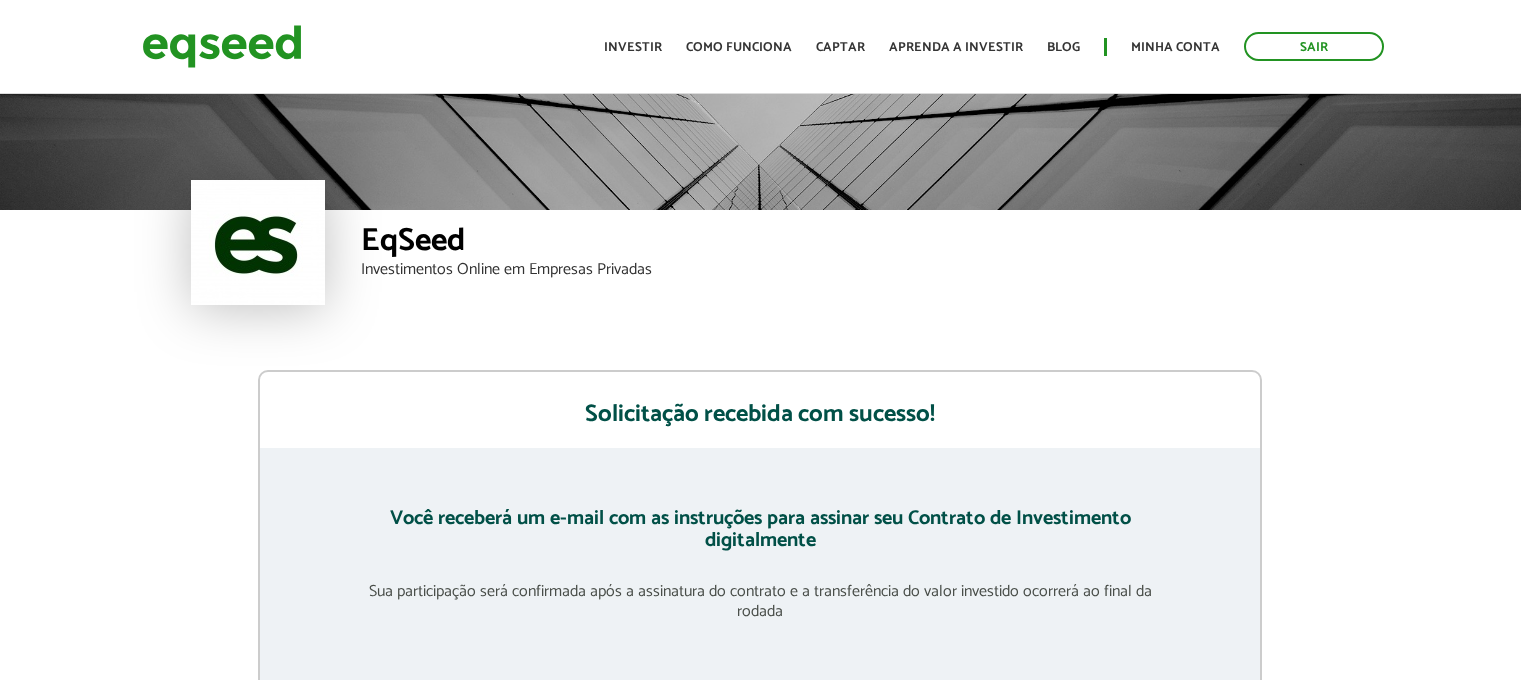 scroll, scrollTop: 0, scrollLeft: 0, axis: both 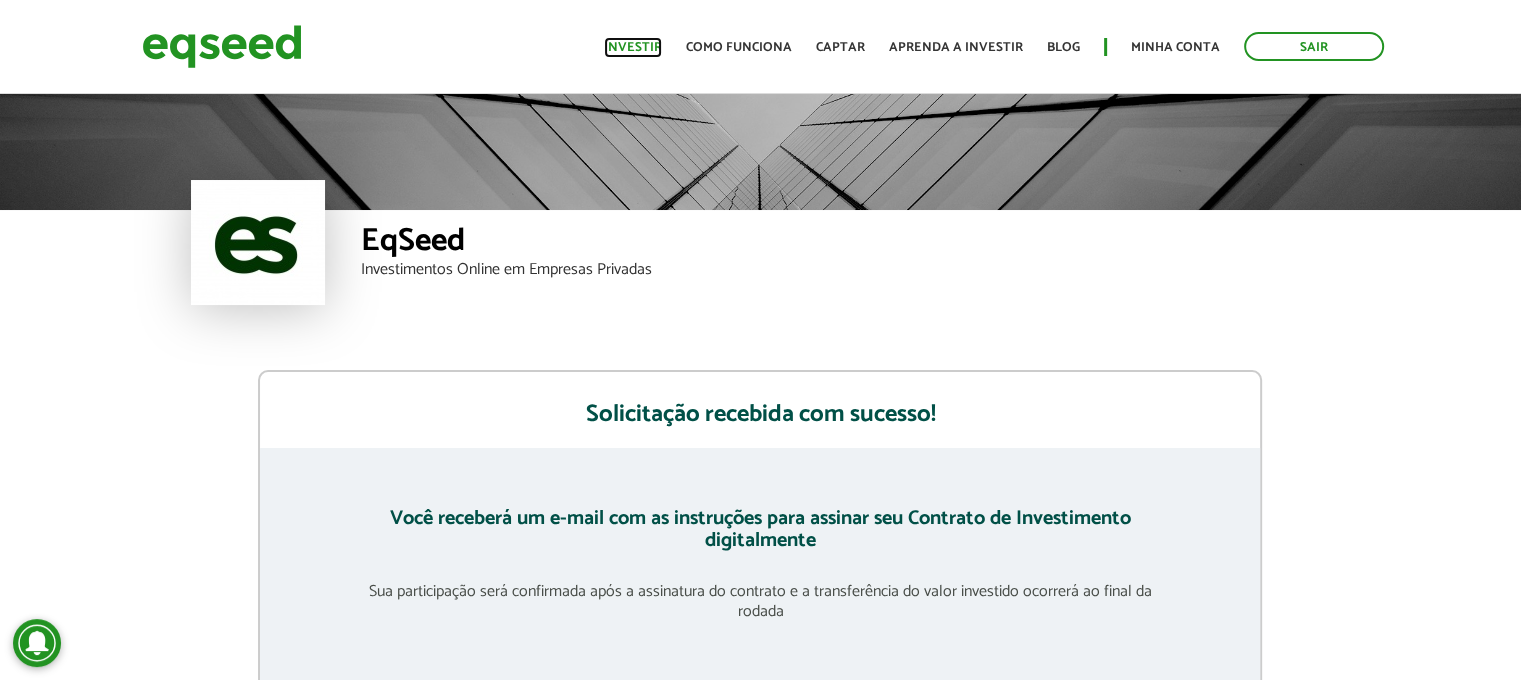click on "Investir" at bounding box center (633, 47) 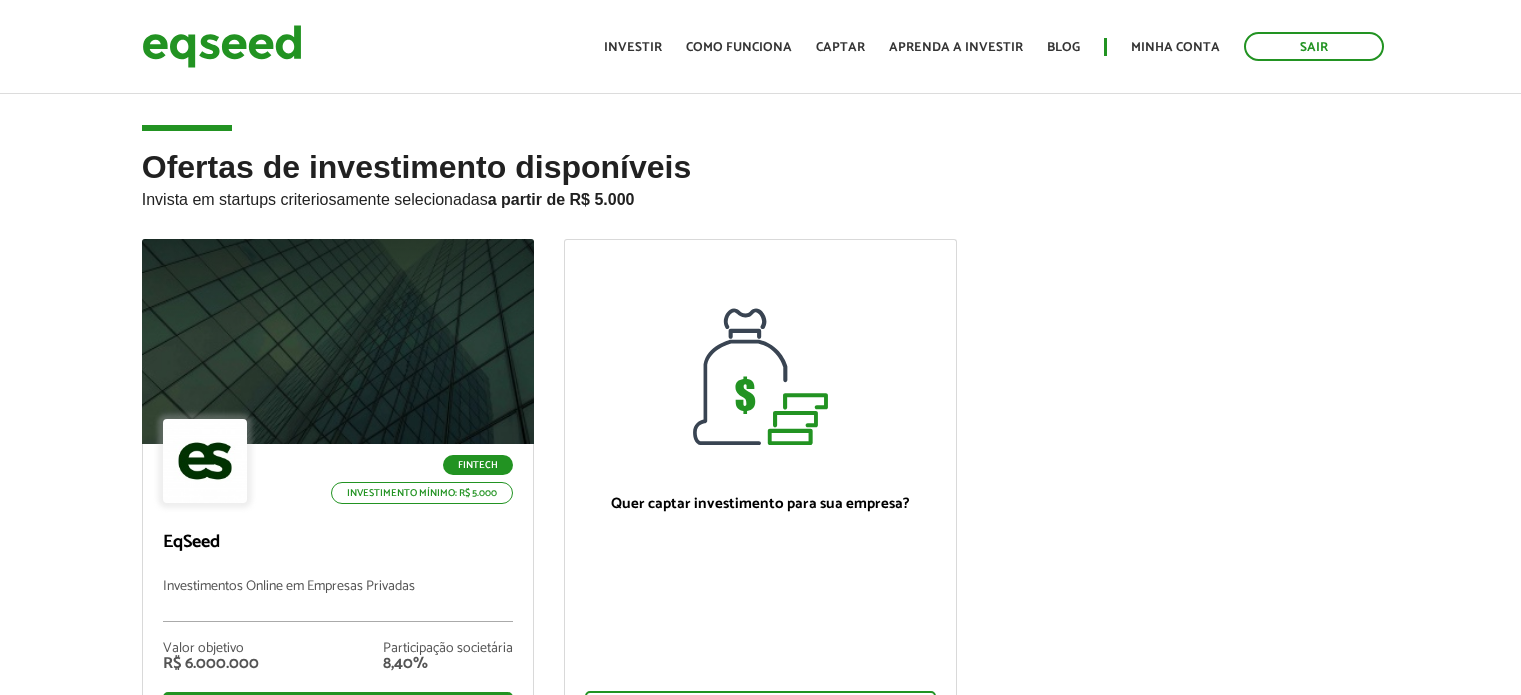 scroll, scrollTop: 0, scrollLeft: 0, axis: both 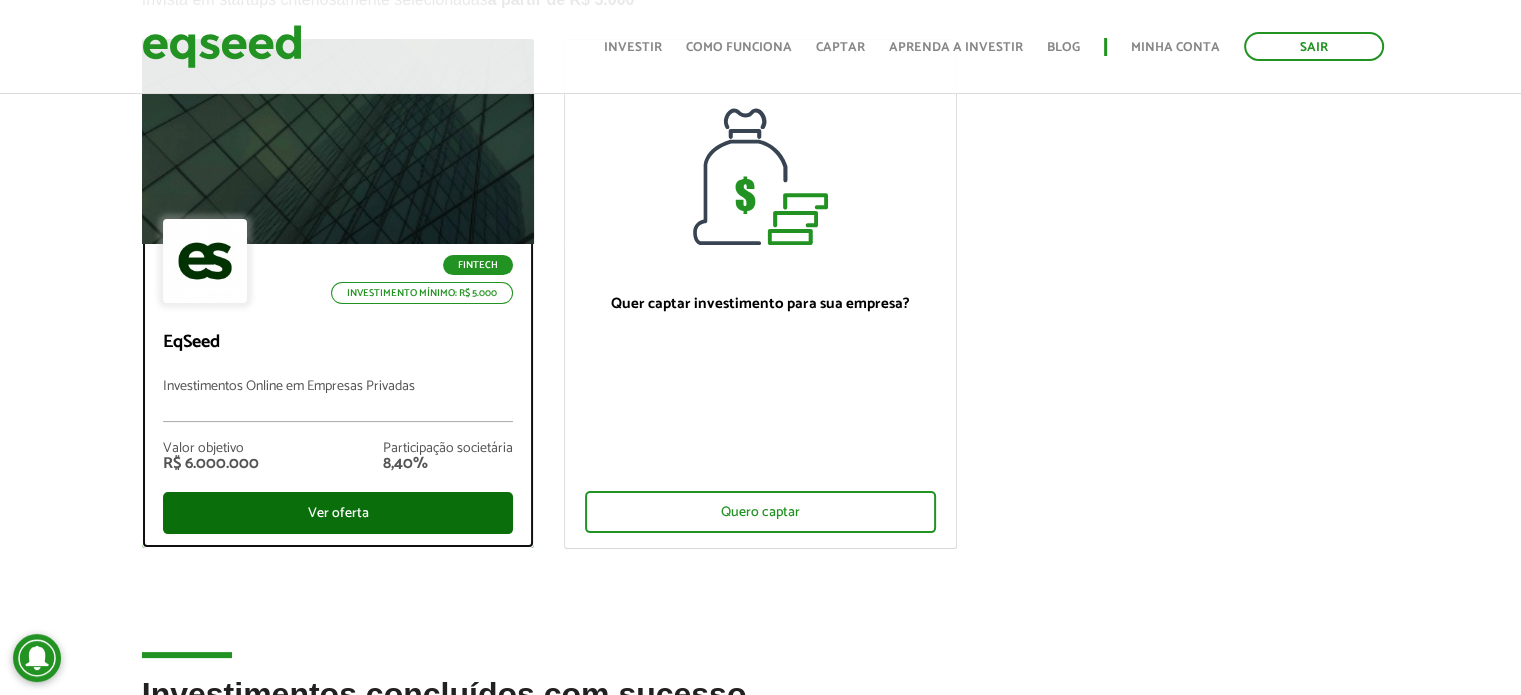 click on "Ver oferta" at bounding box center (338, 513) 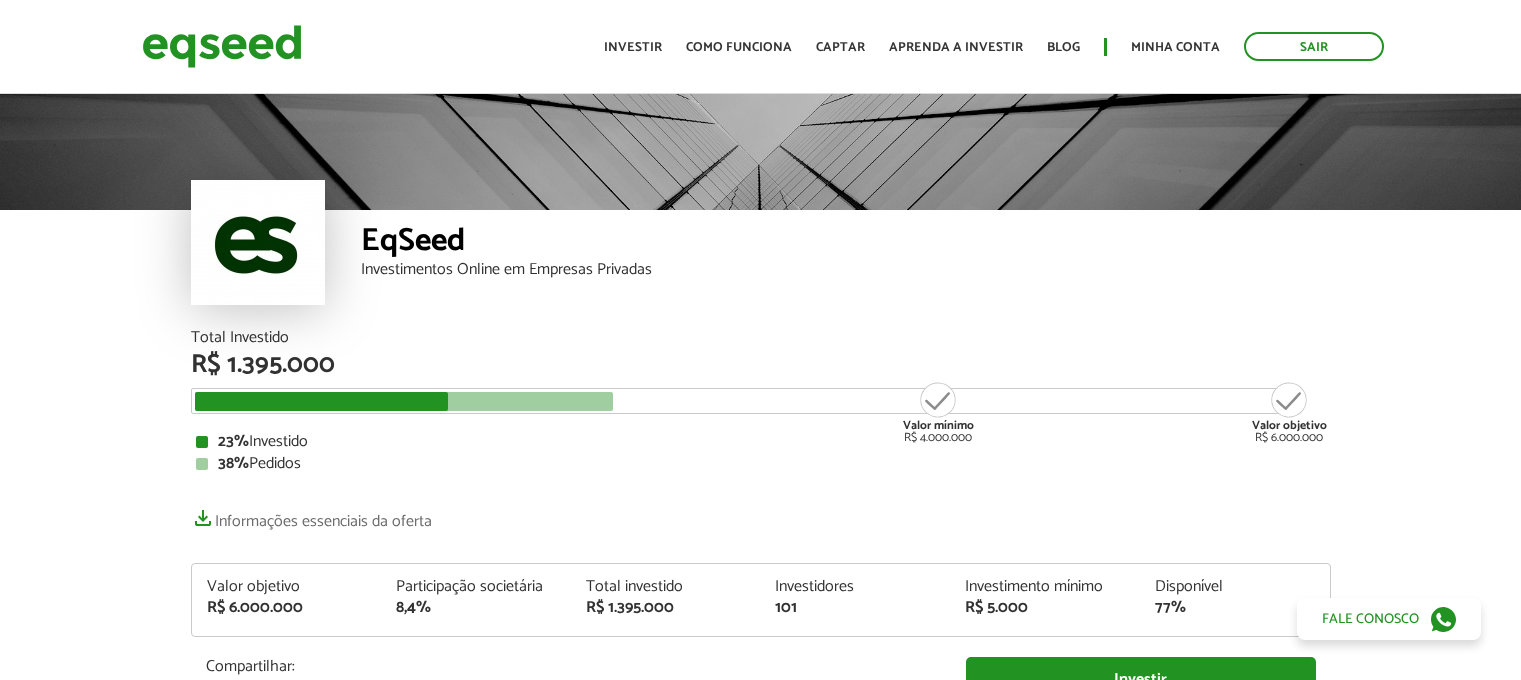 scroll, scrollTop: 0, scrollLeft: 0, axis: both 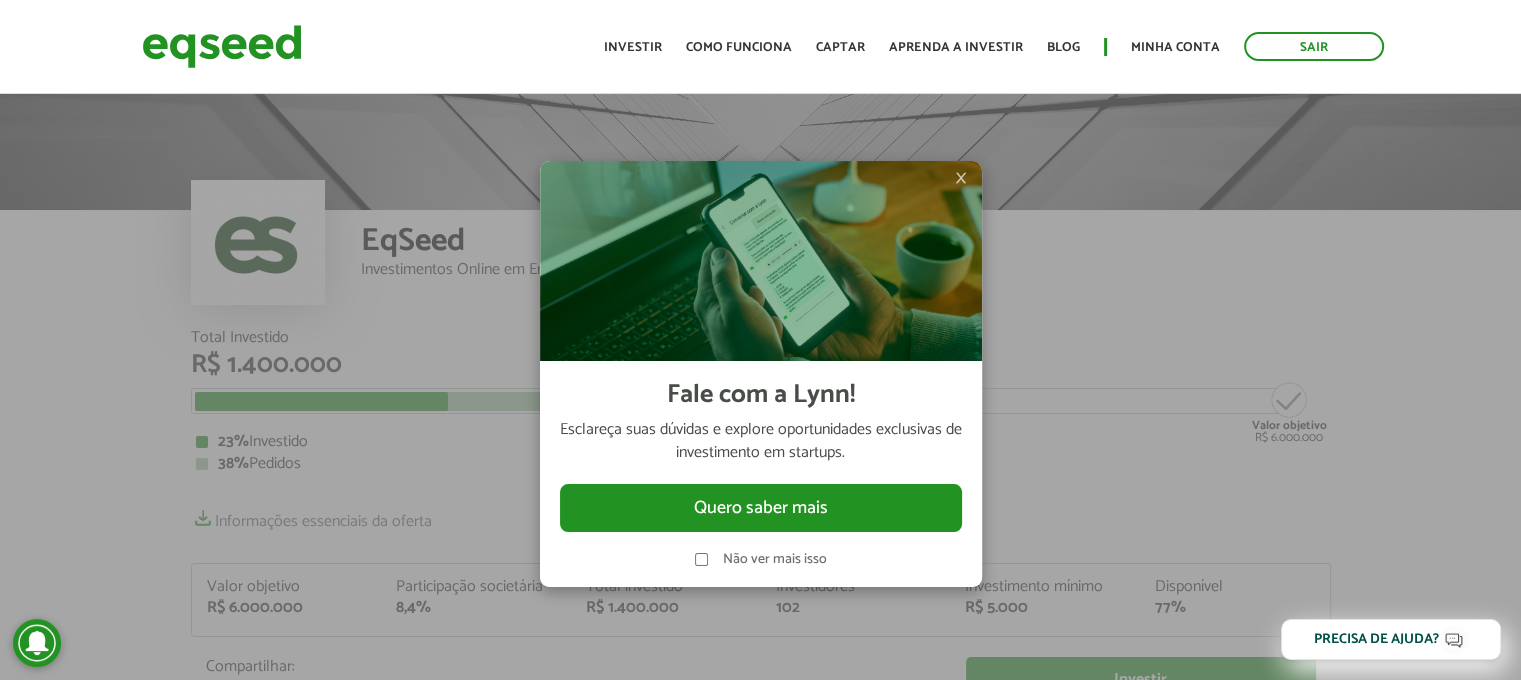 click on "×" at bounding box center [961, 178] 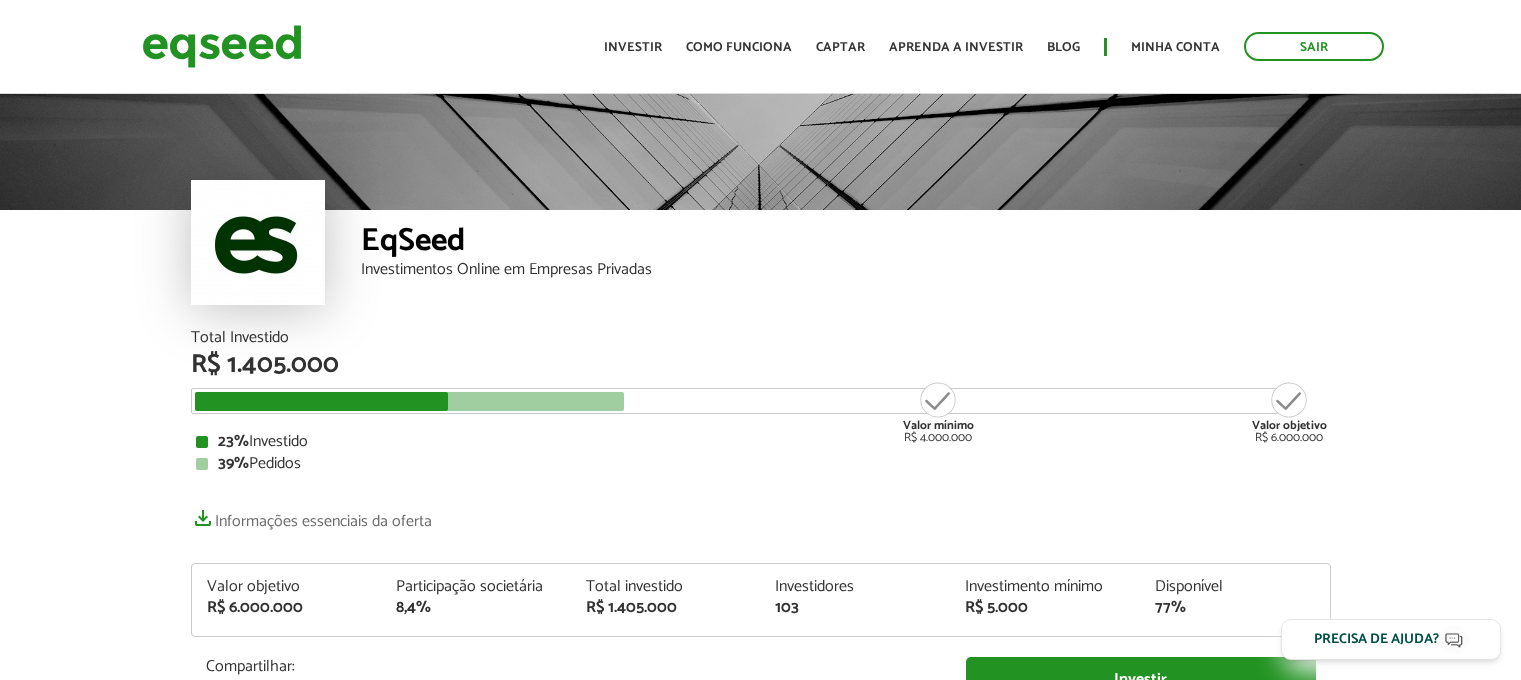 scroll, scrollTop: 0, scrollLeft: 0, axis: both 